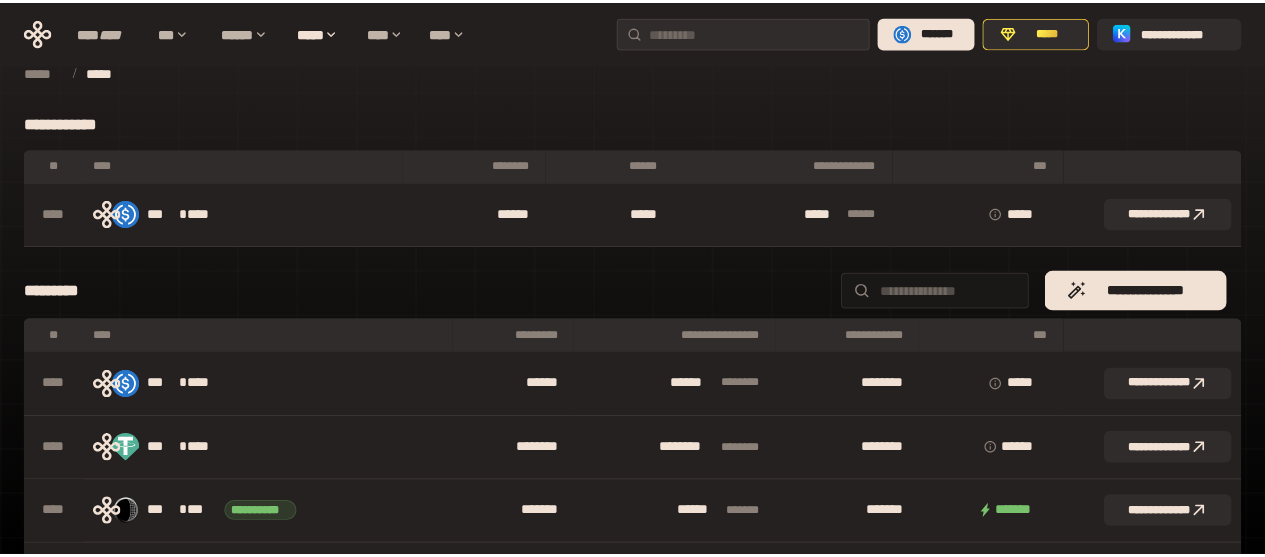 scroll, scrollTop: 0, scrollLeft: 0, axis: both 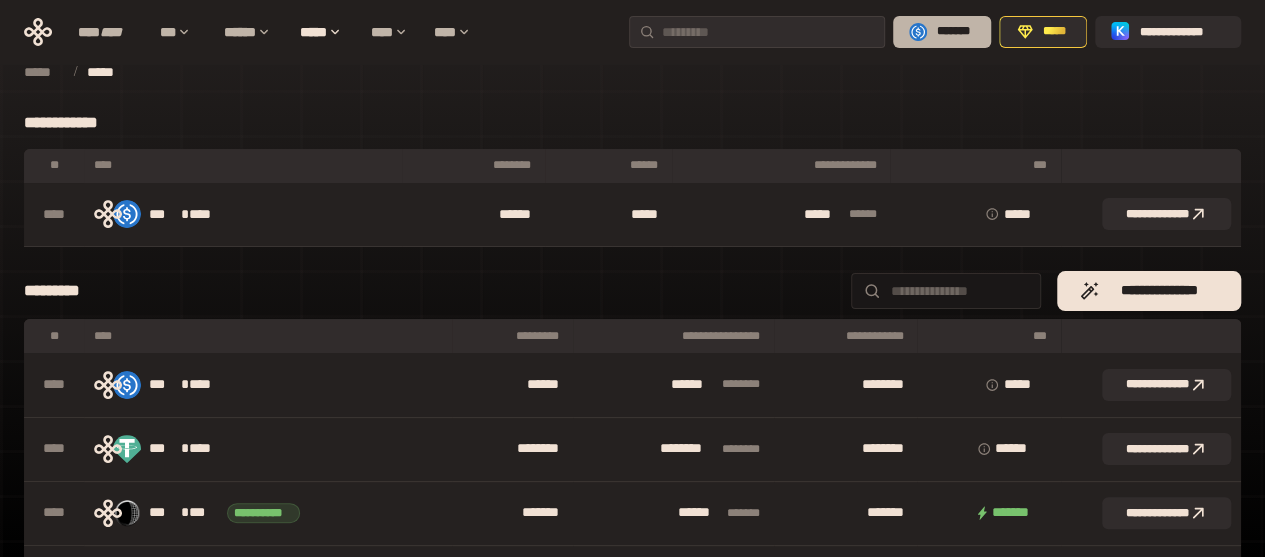click on "*******" at bounding box center [942, 32] 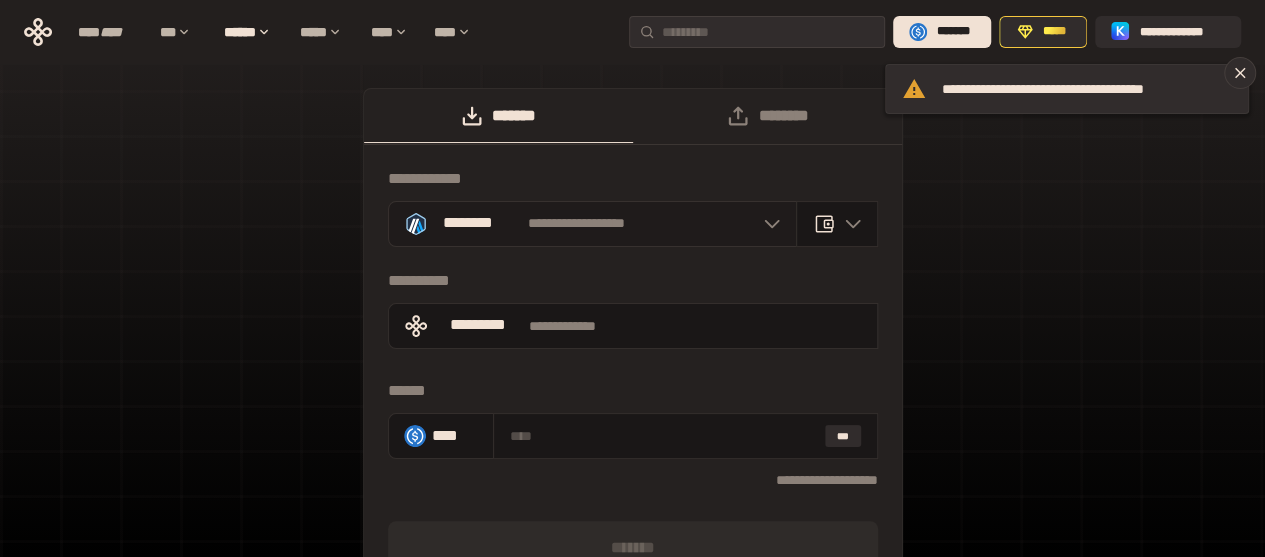 click 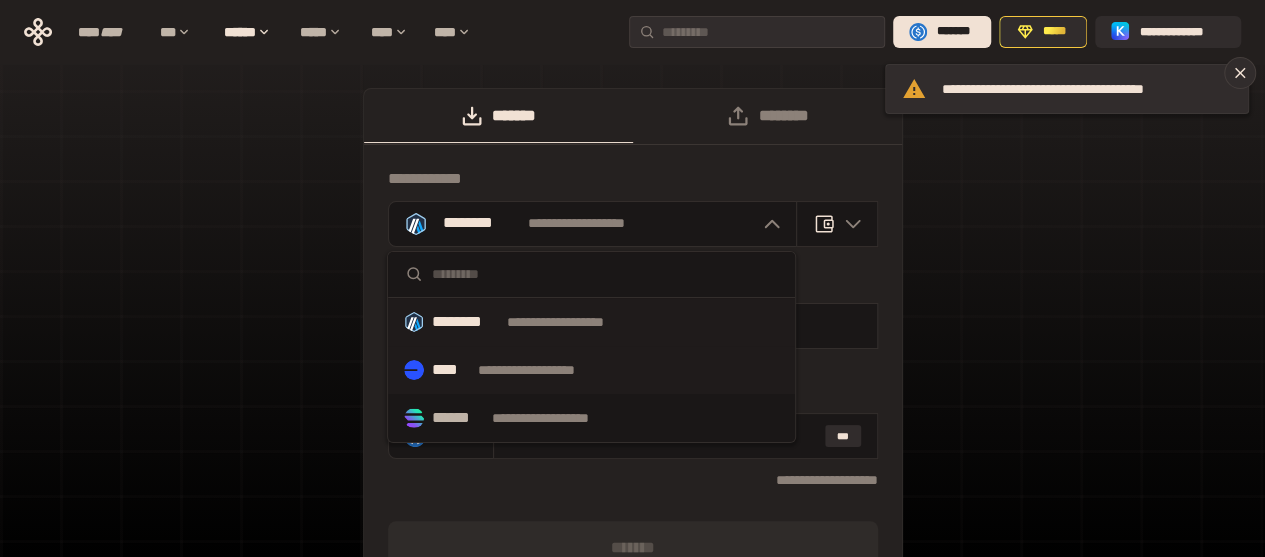type 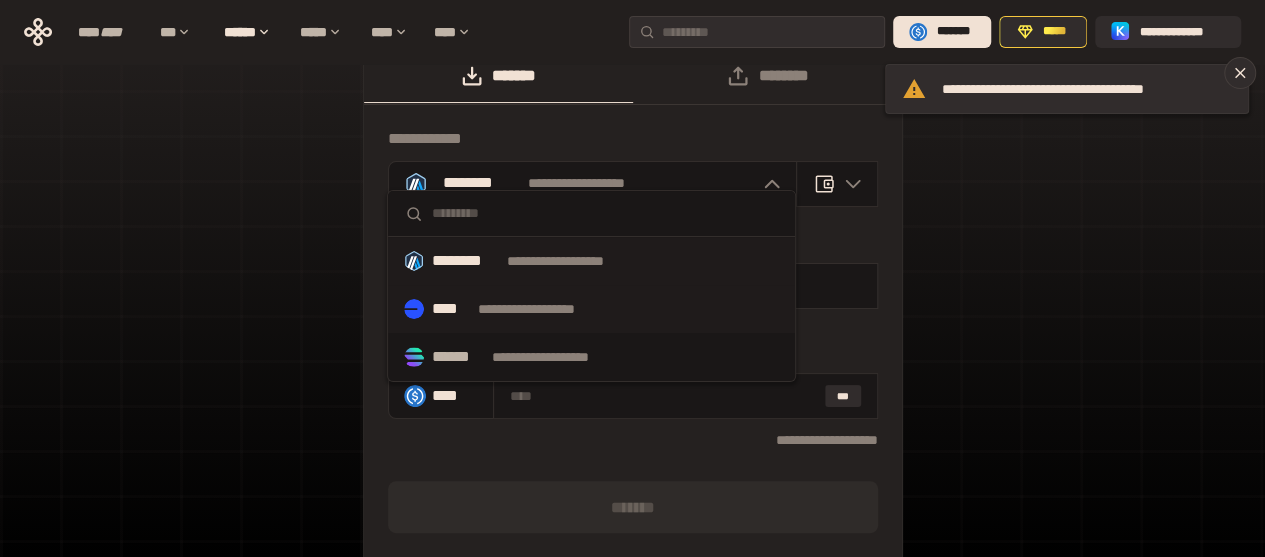 scroll, scrollTop: 80, scrollLeft: 0, axis: vertical 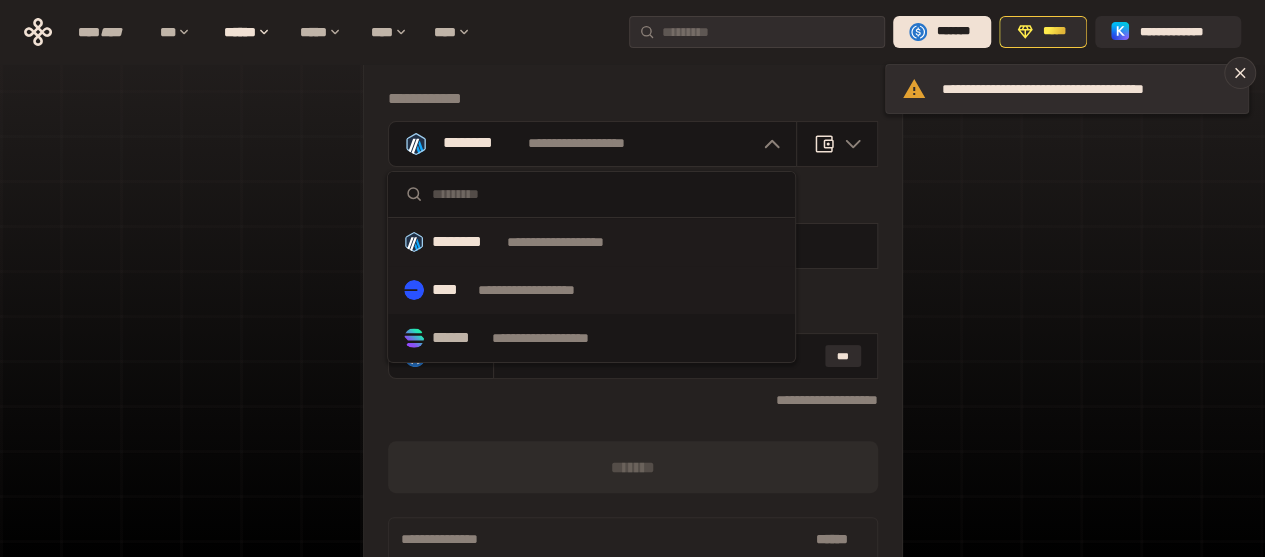 click on "**********" at bounding box center [591, 290] 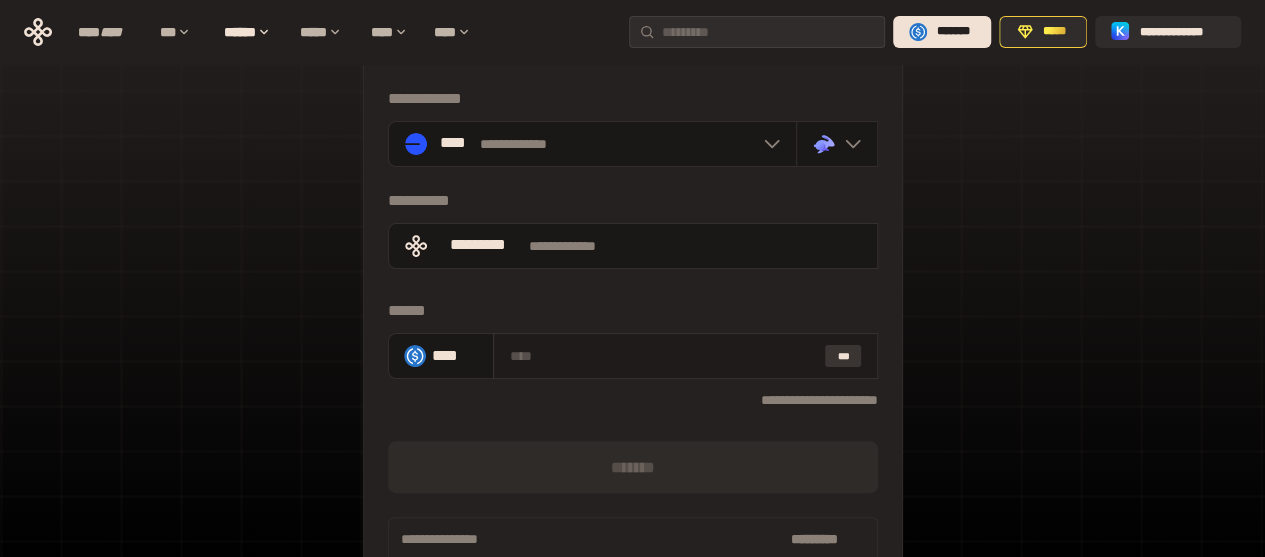click on "***" at bounding box center [843, 356] 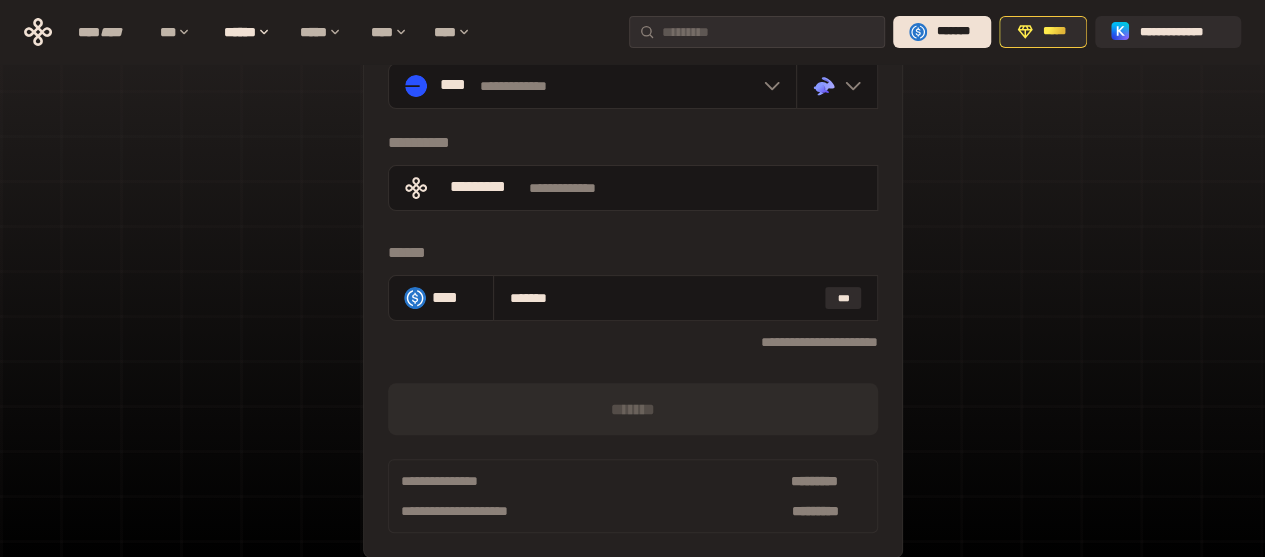 scroll, scrollTop: 183, scrollLeft: 0, axis: vertical 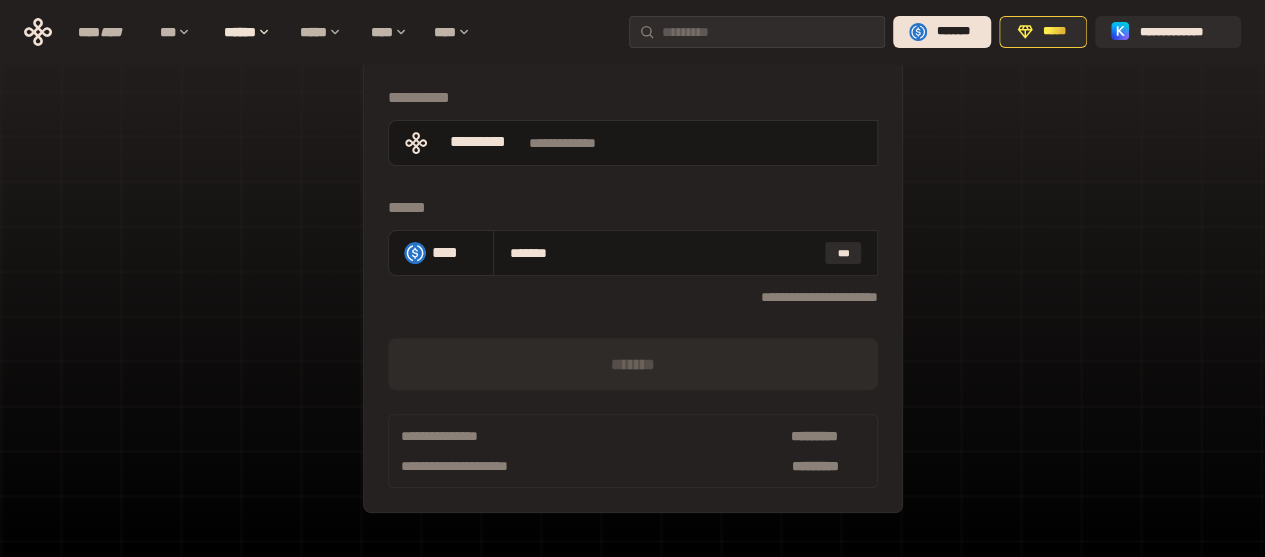 drag, startPoint x: 1261, startPoint y: 292, endPoint x: 1276, endPoint y: 291, distance: 15.033297 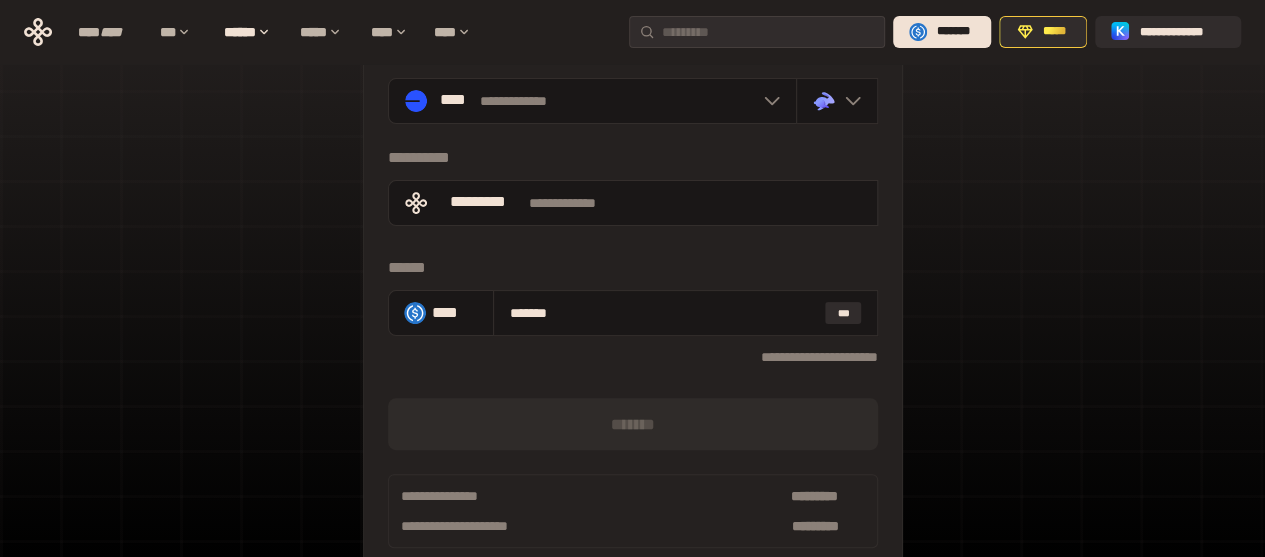 scroll, scrollTop: 122, scrollLeft: 0, axis: vertical 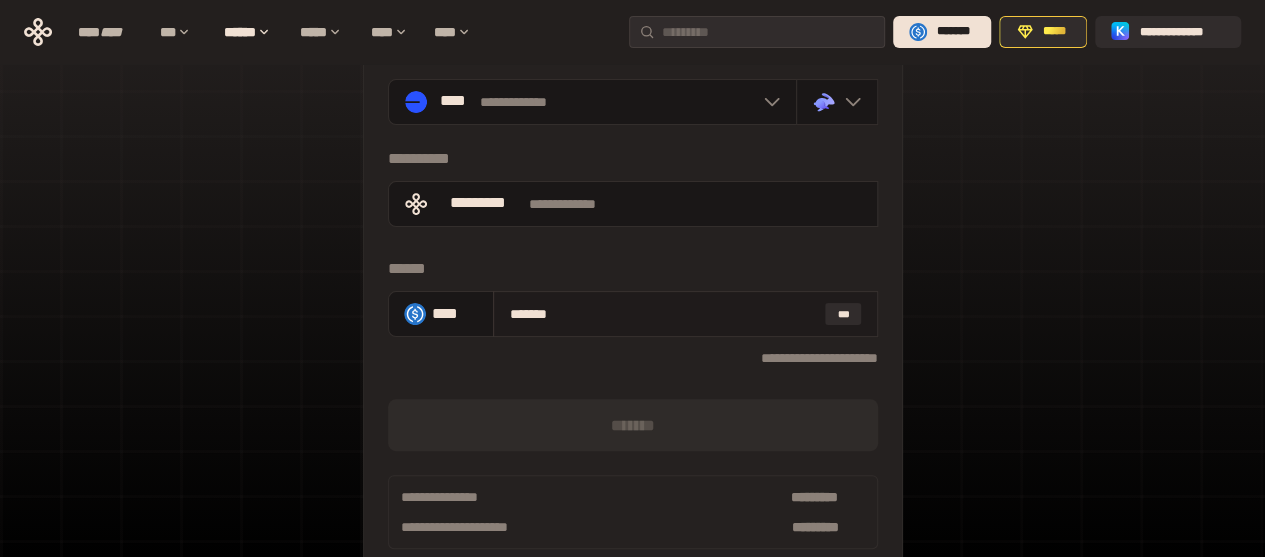 click on "*******" at bounding box center [663, 314] 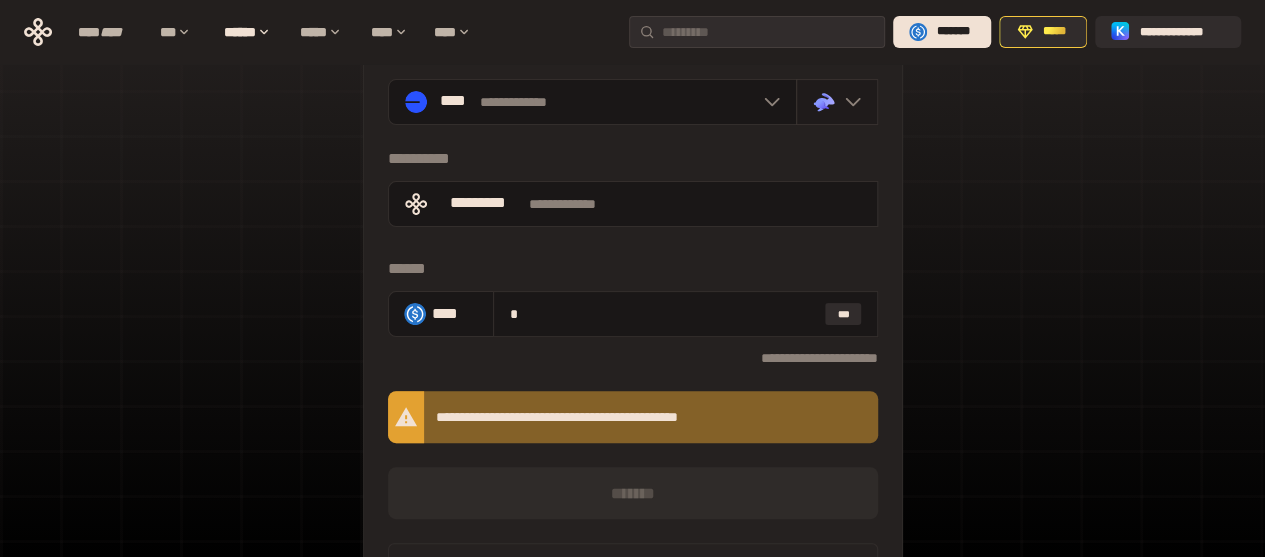 type on "*" 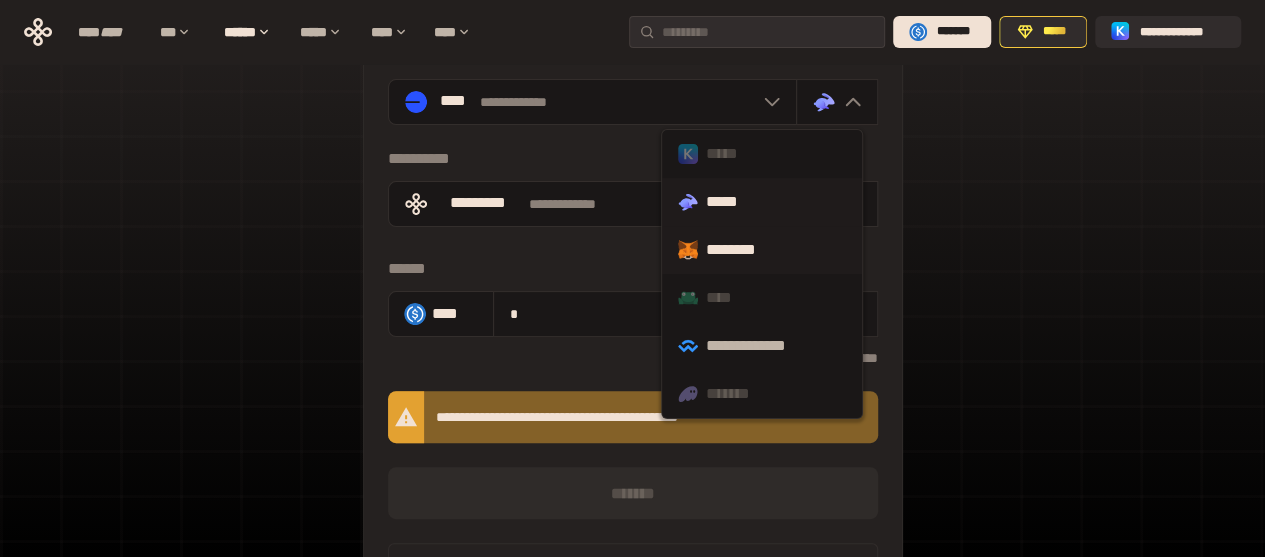 click on "********" at bounding box center (762, 250) 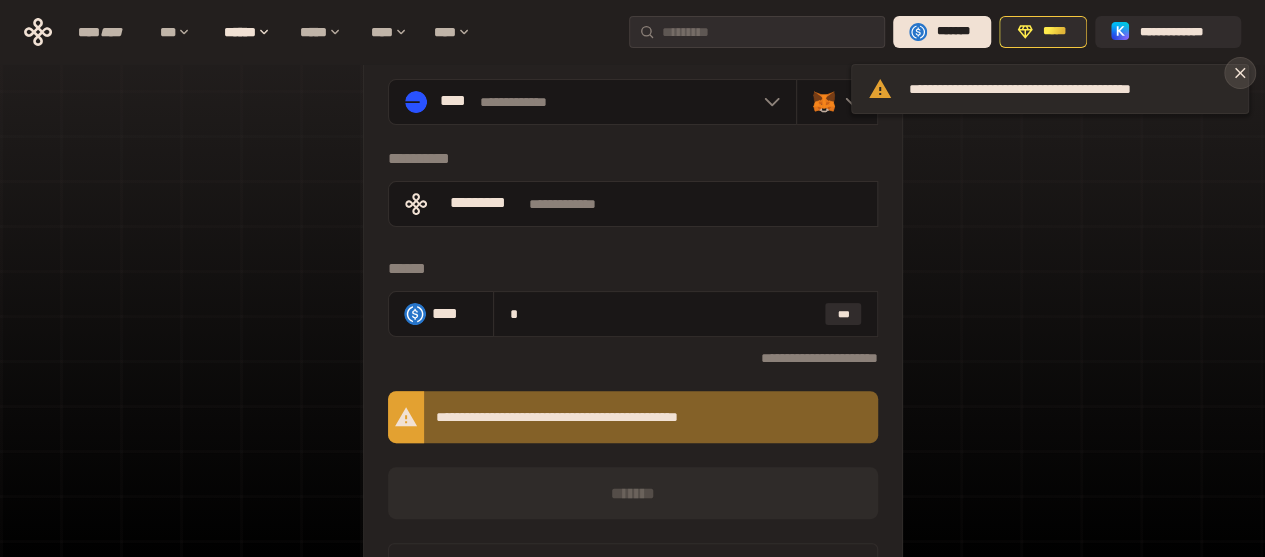 click 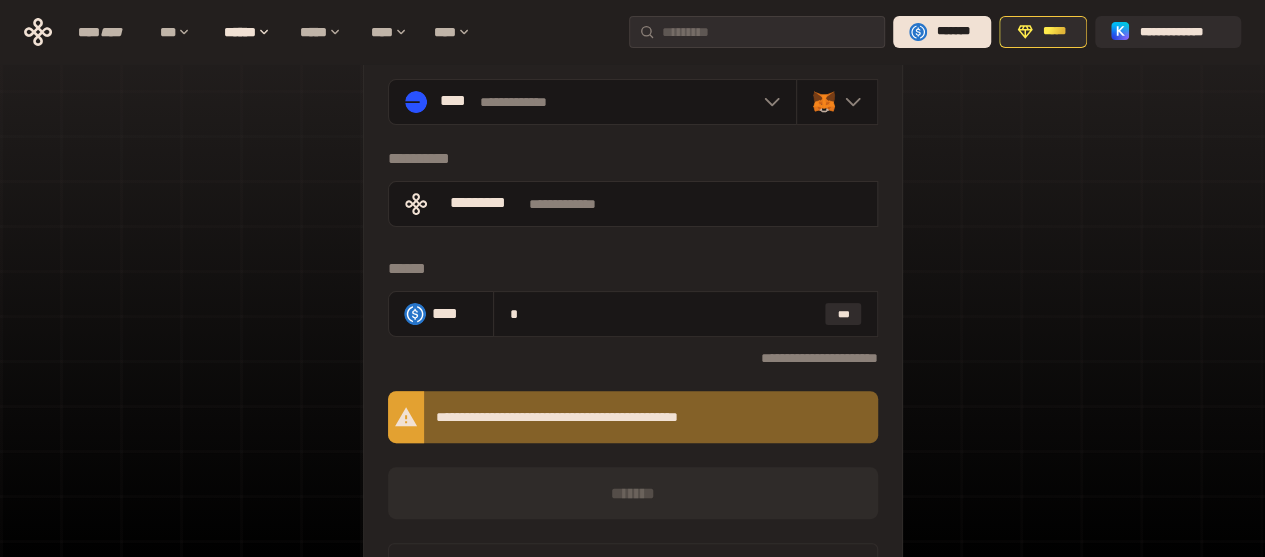 click on "**********" at bounding box center (632, 314) 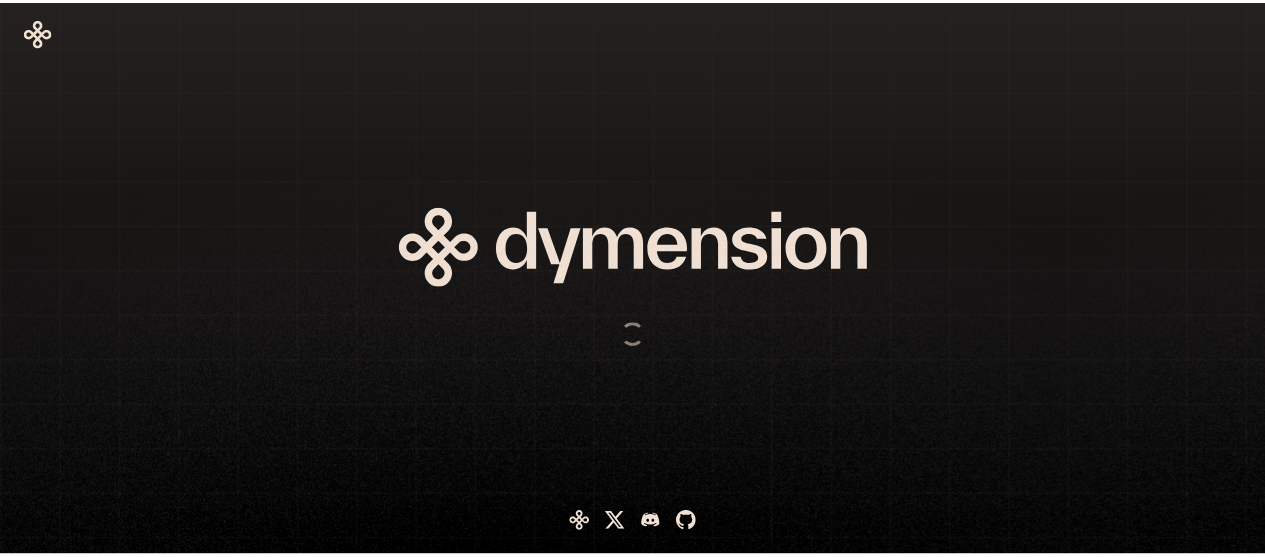 scroll, scrollTop: 0, scrollLeft: 0, axis: both 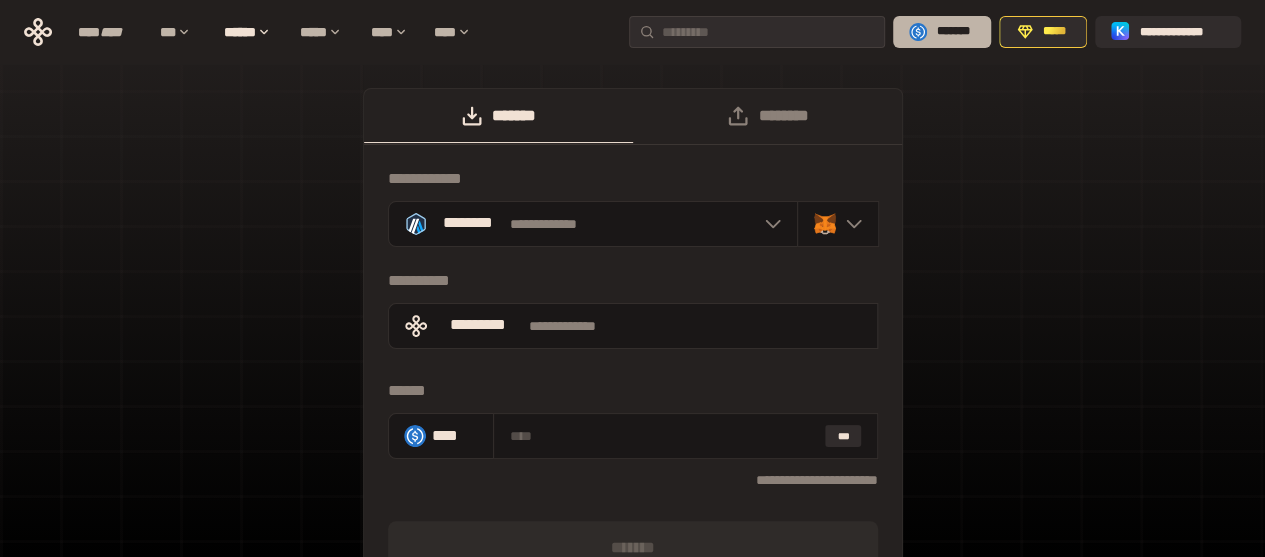 click on "*******" at bounding box center (953, 32) 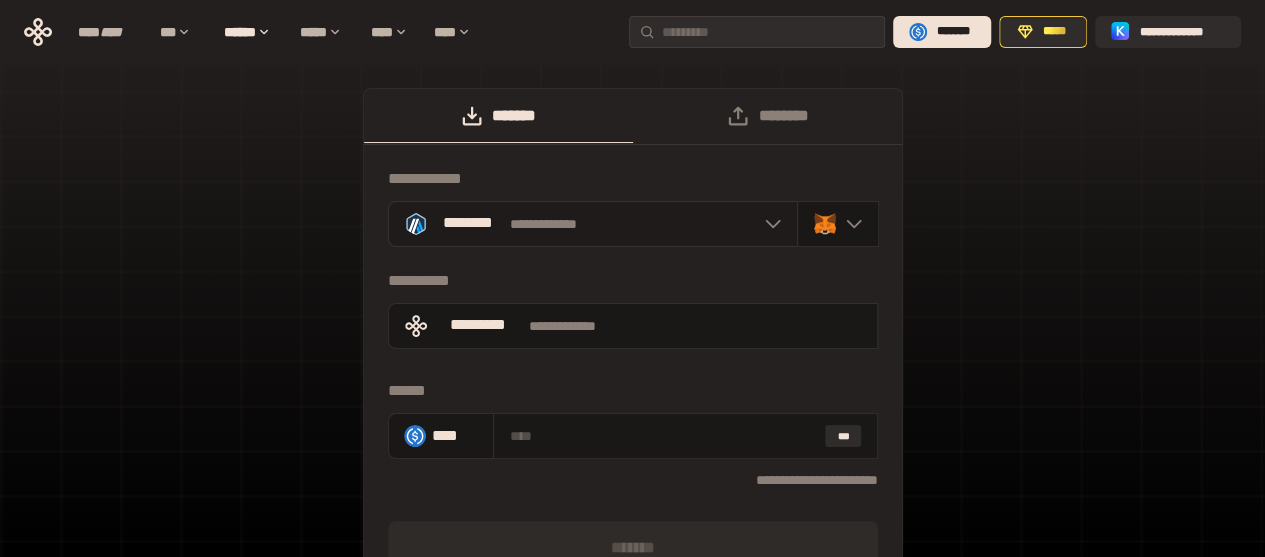 click 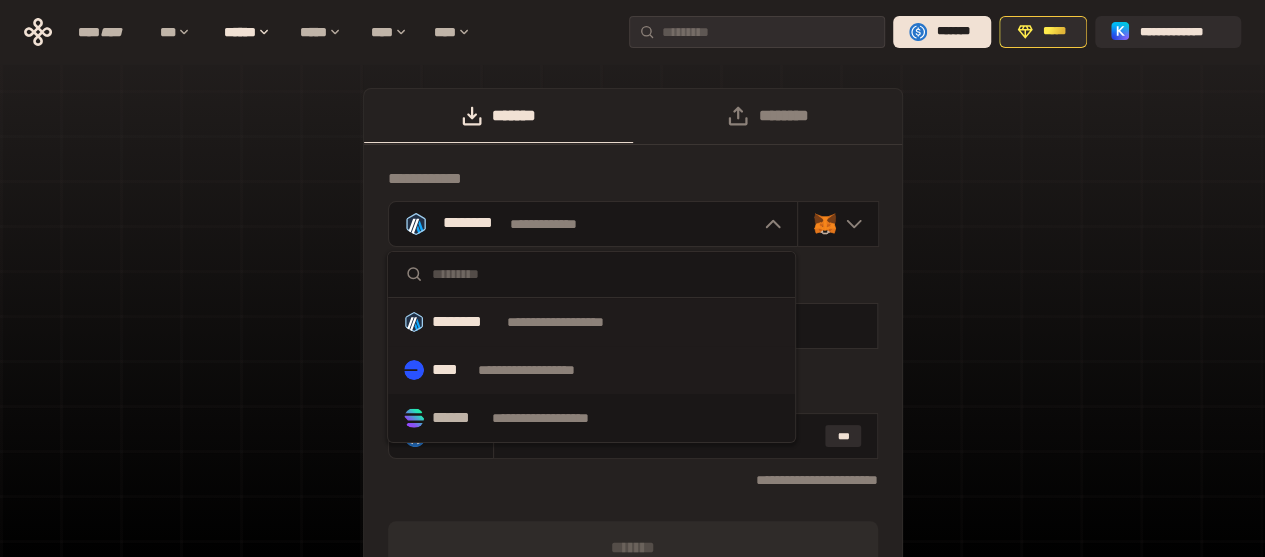 click on "**********" at bounding box center (591, 370) 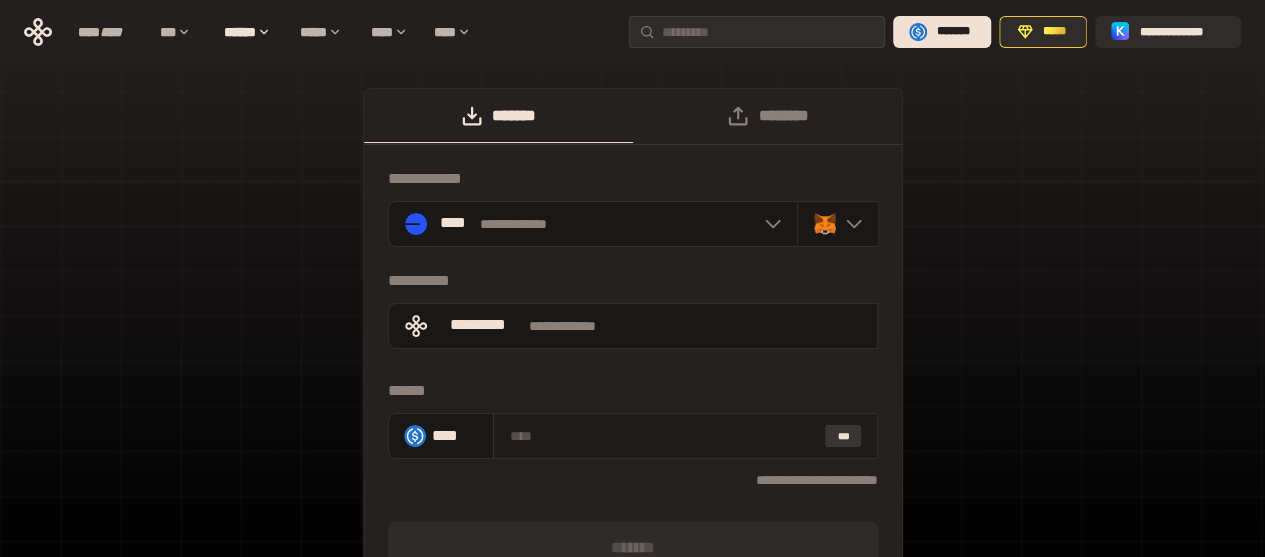click on "***" at bounding box center (843, 436) 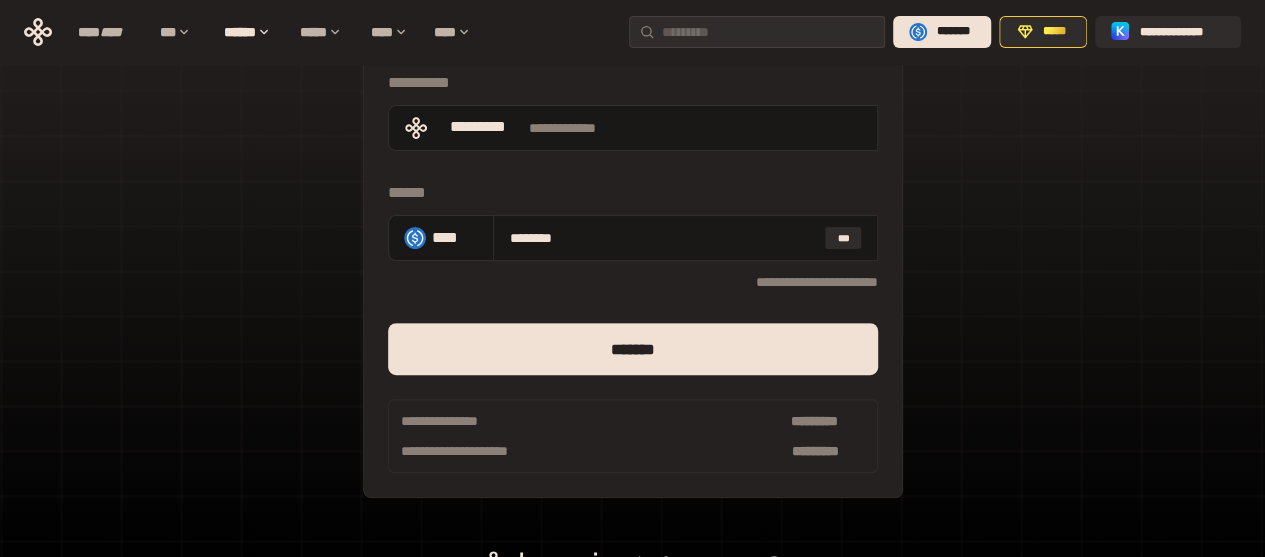 scroll, scrollTop: 229, scrollLeft: 0, axis: vertical 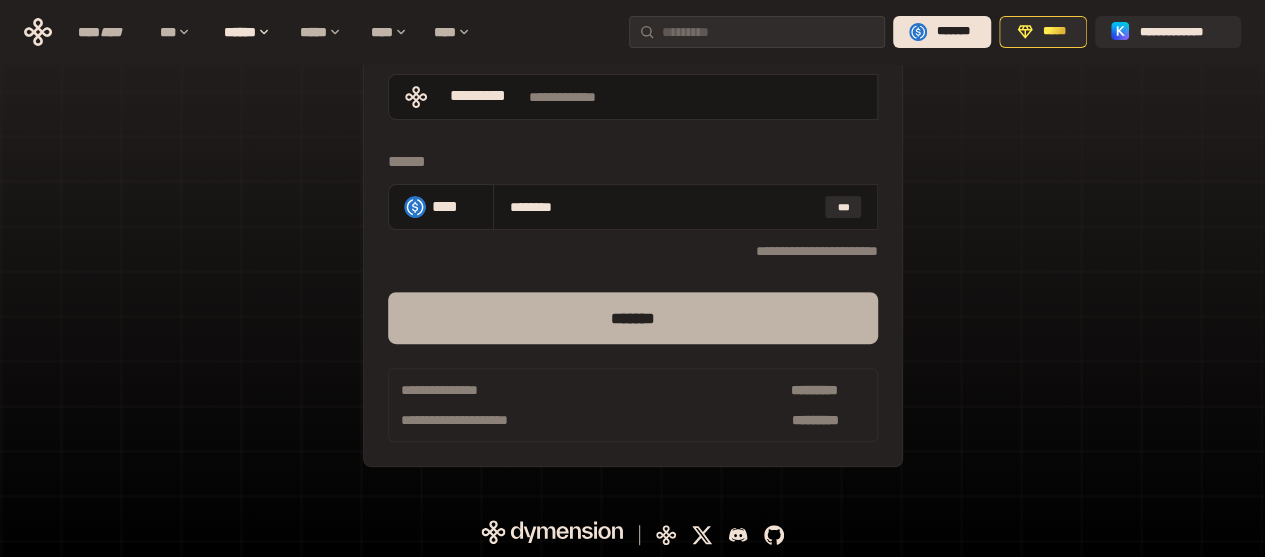 click on "*******" at bounding box center [633, 318] 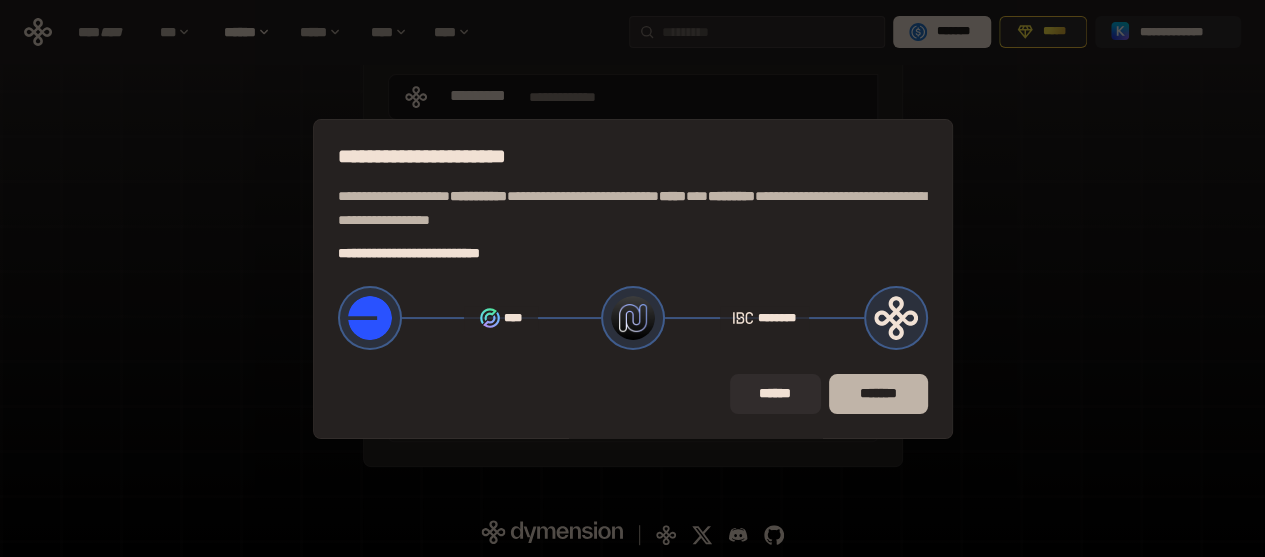 click on "*******" at bounding box center [878, 394] 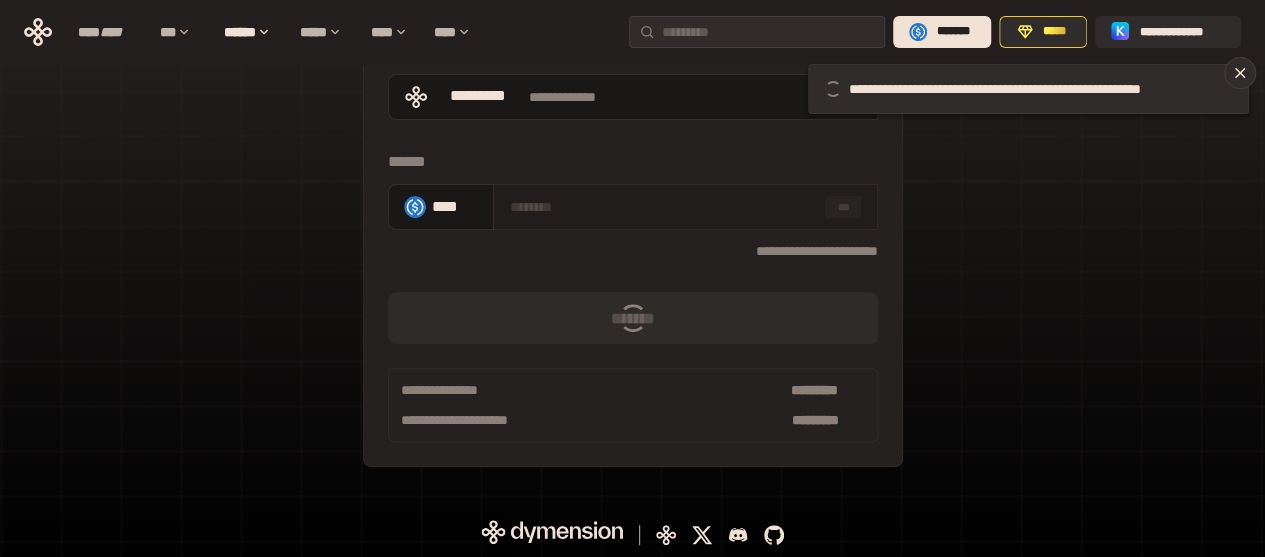 scroll, scrollTop: 0, scrollLeft: 0, axis: both 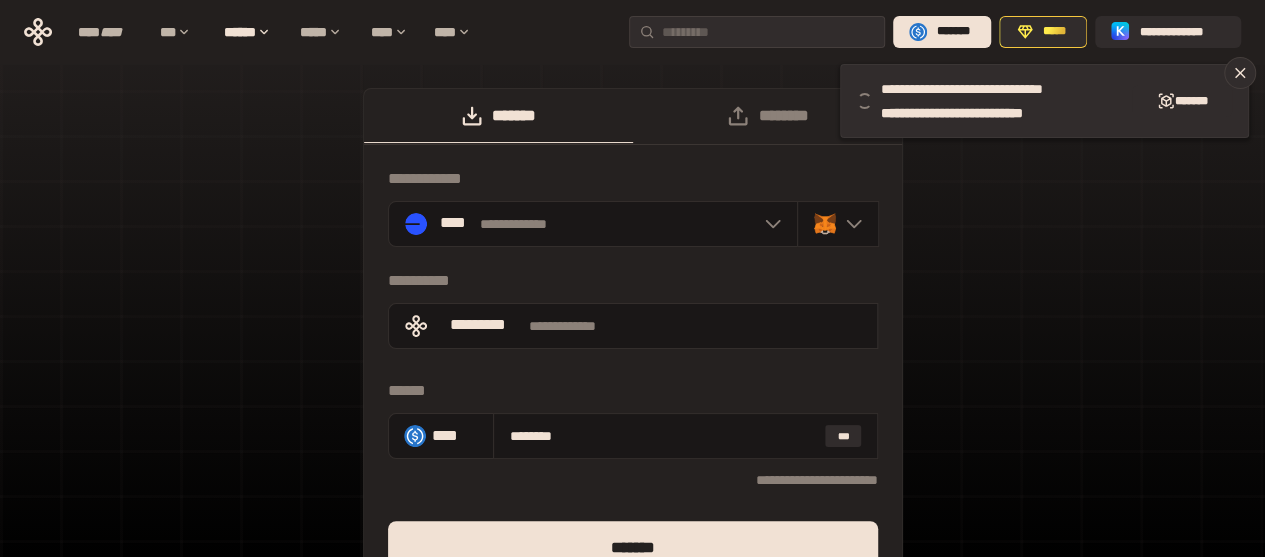click on "**********" at bounding box center [632, 402] 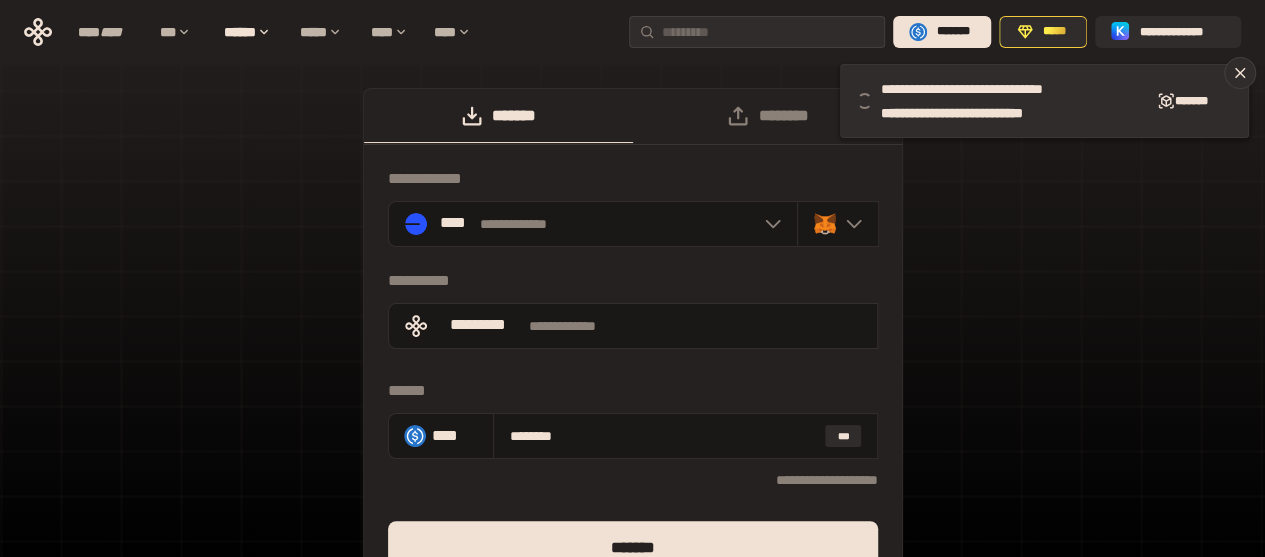click on "**********" at bounding box center (632, 402) 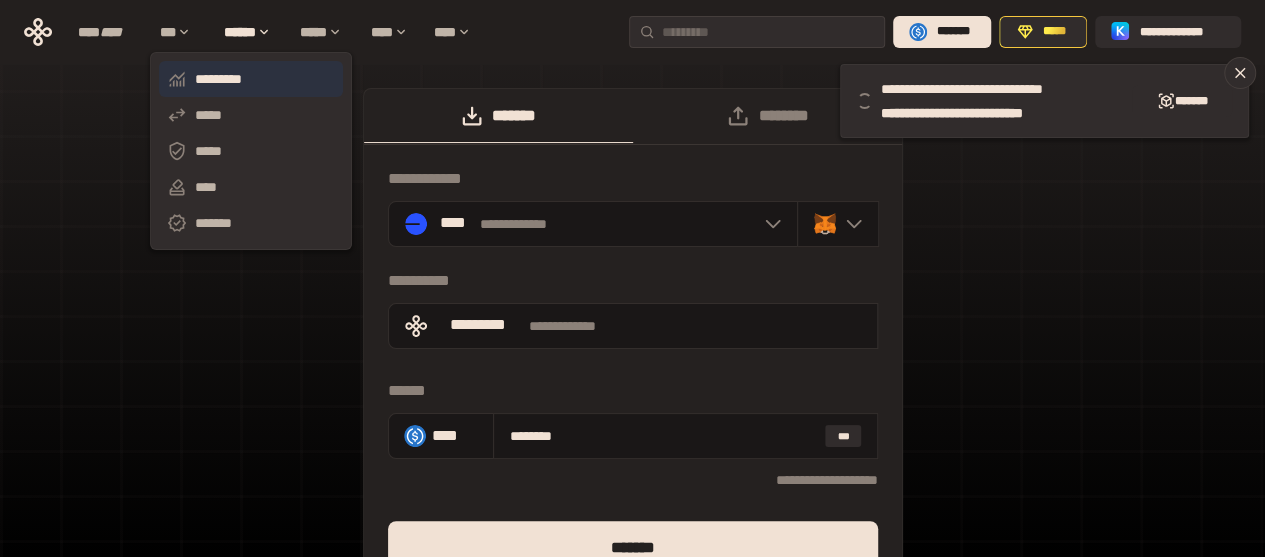 click on "*********" at bounding box center (251, 79) 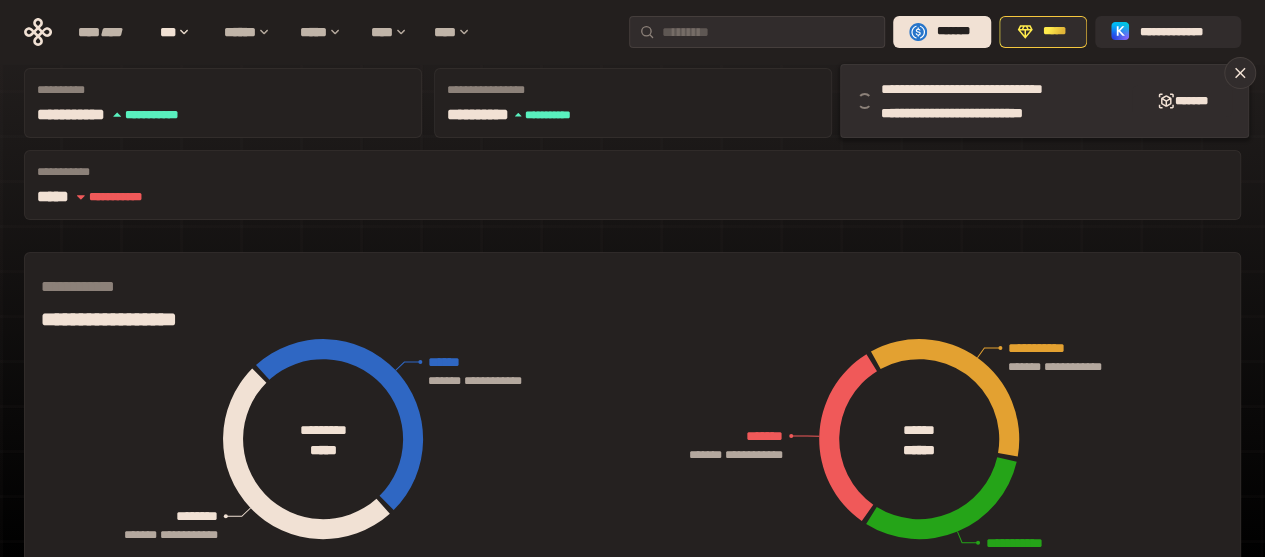 scroll, scrollTop: 0, scrollLeft: 0, axis: both 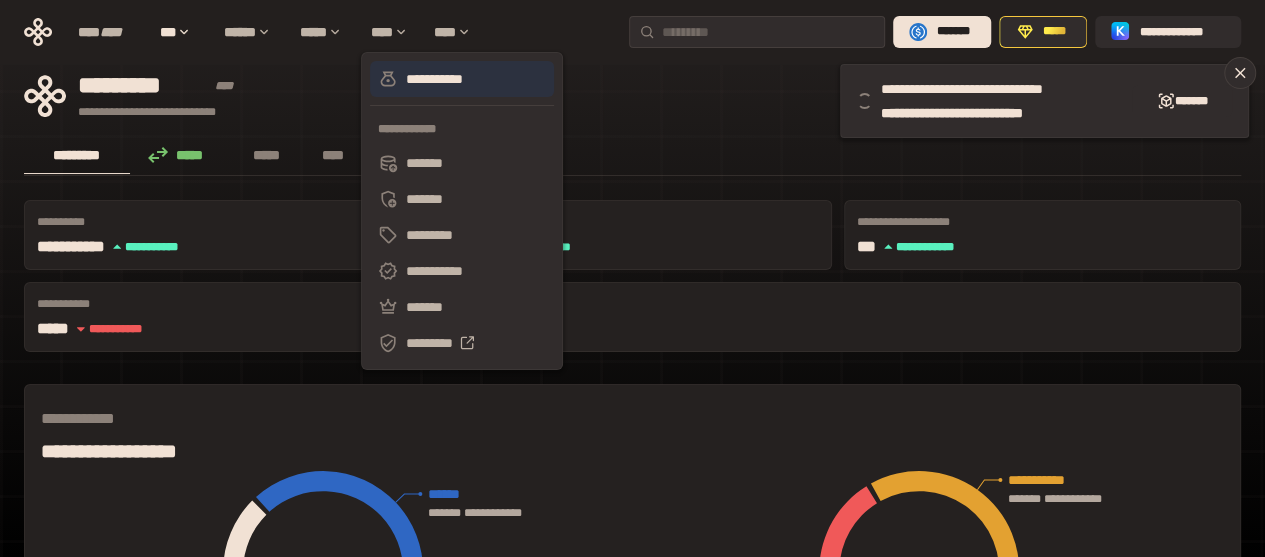 click on "**********" at bounding box center (462, 79) 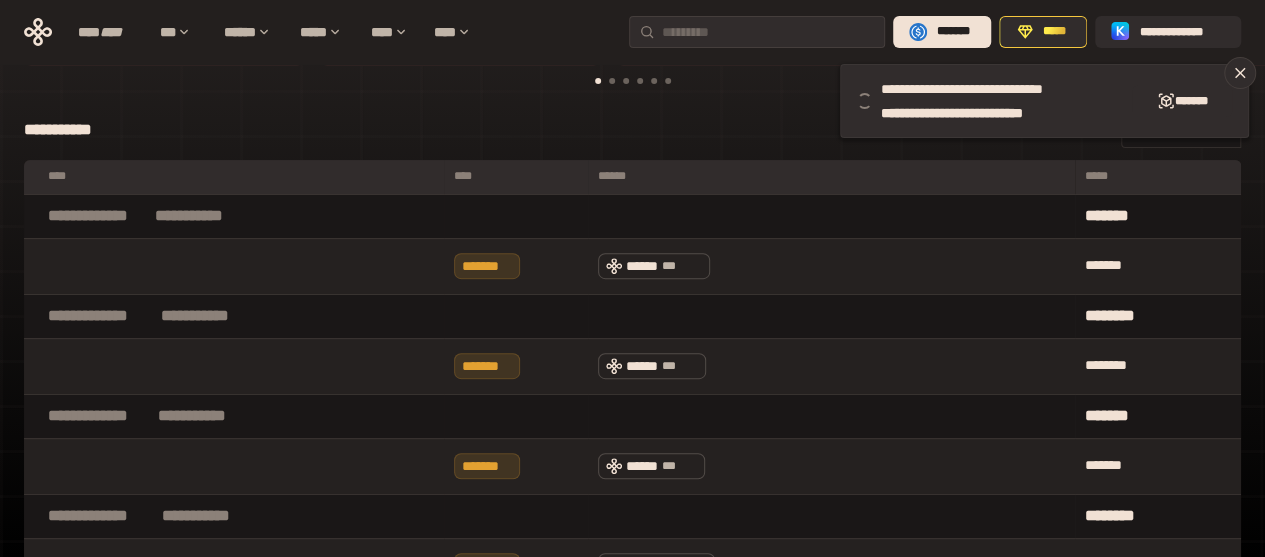 scroll, scrollTop: 0, scrollLeft: 0, axis: both 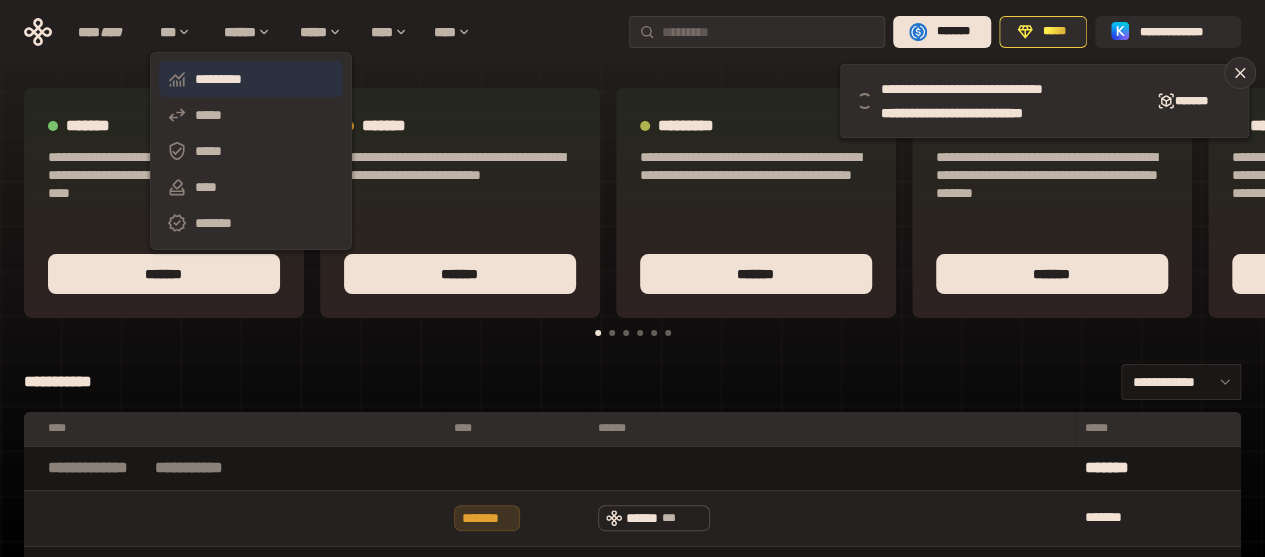 click on "*********" at bounding box center (251, 79) 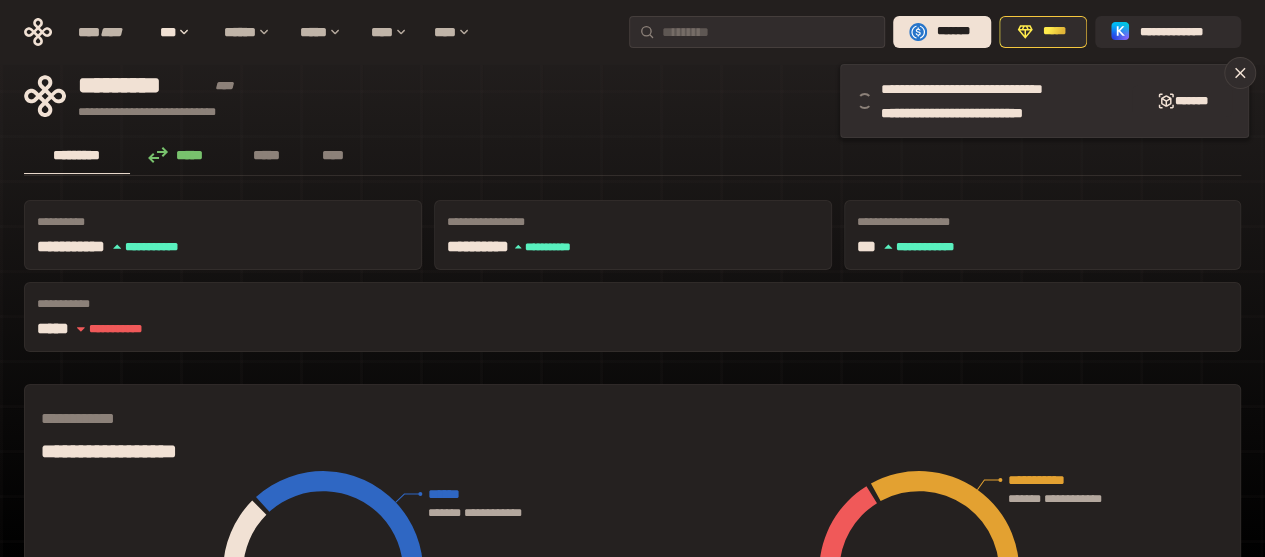 click on "**********" at bounding box center [632, 997] 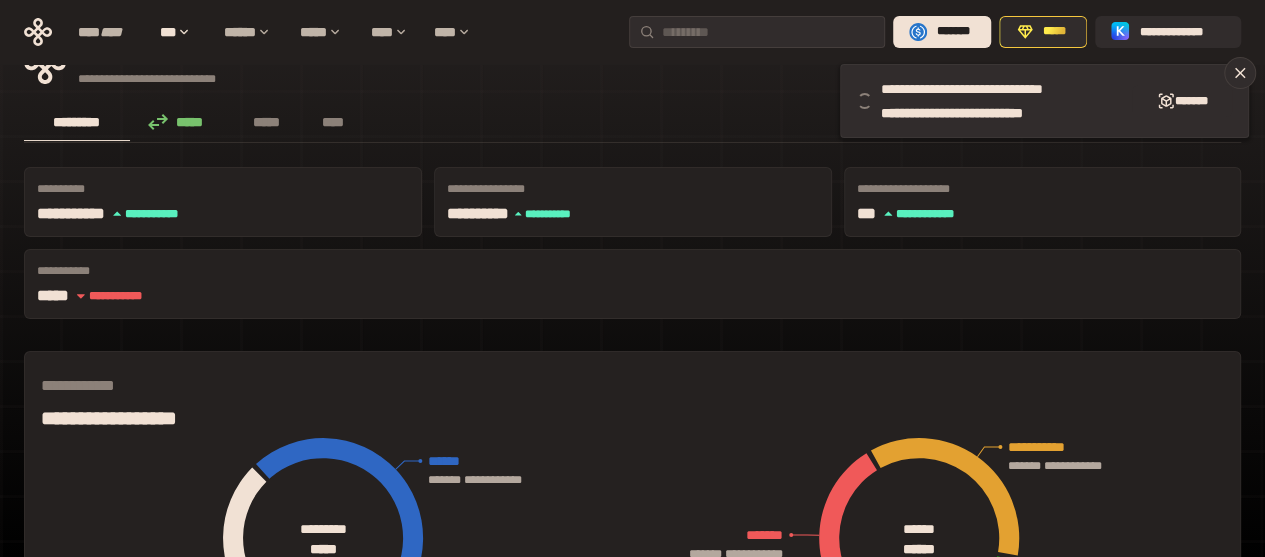 scroll, scrollTop: 0, scrollLeft: 0, axis: both 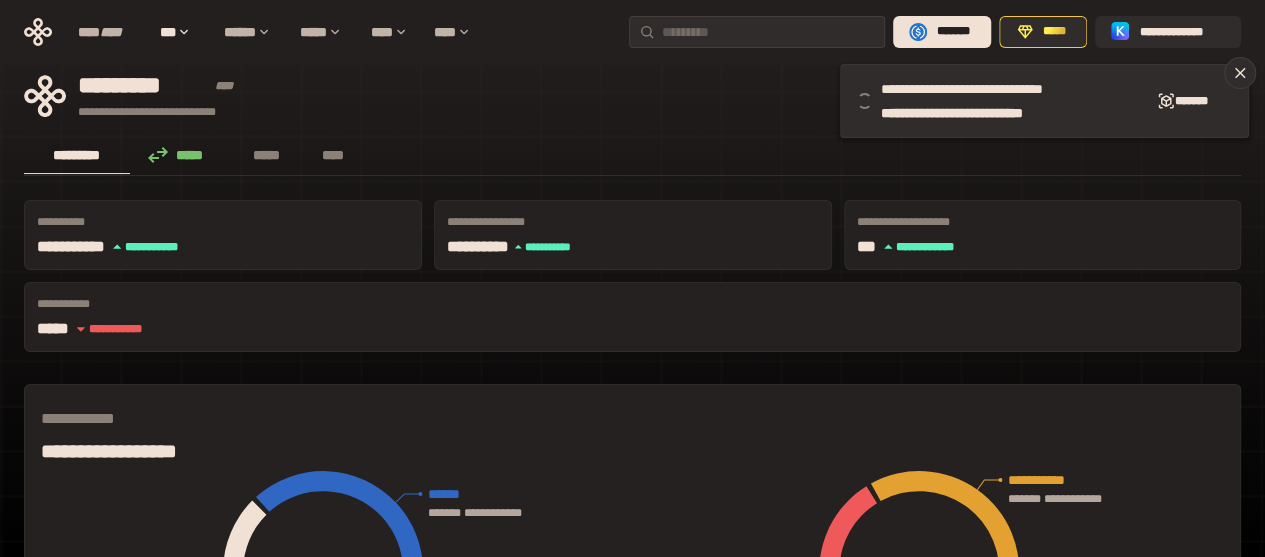 click on "**********" at bounding box center (507, 96) 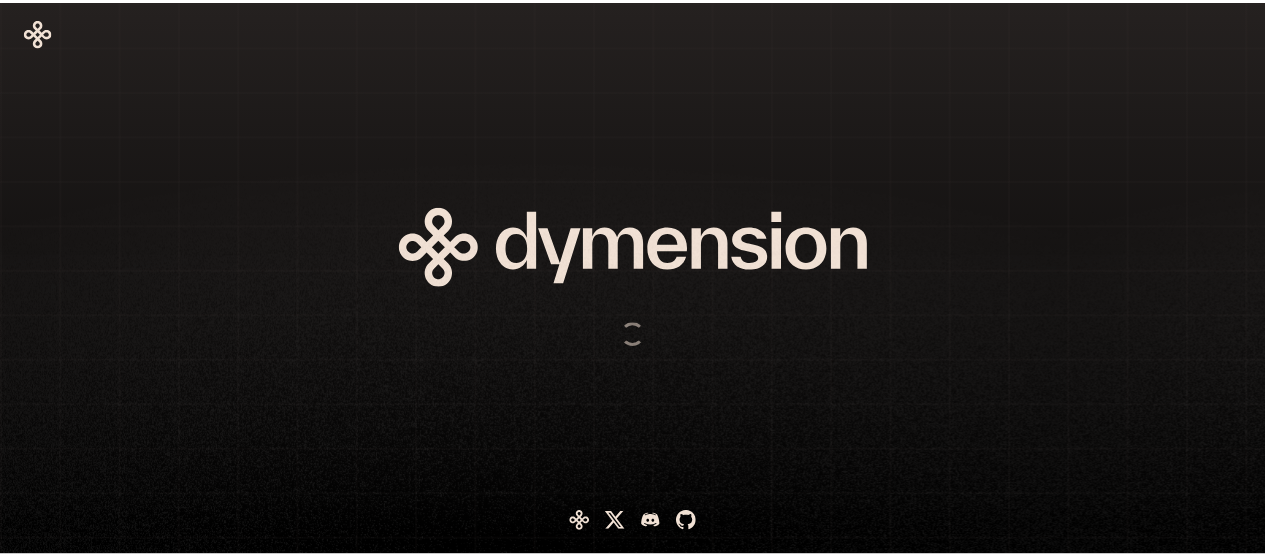 scroll, scrollTop: 0, scrollLeft: 0, axis: both 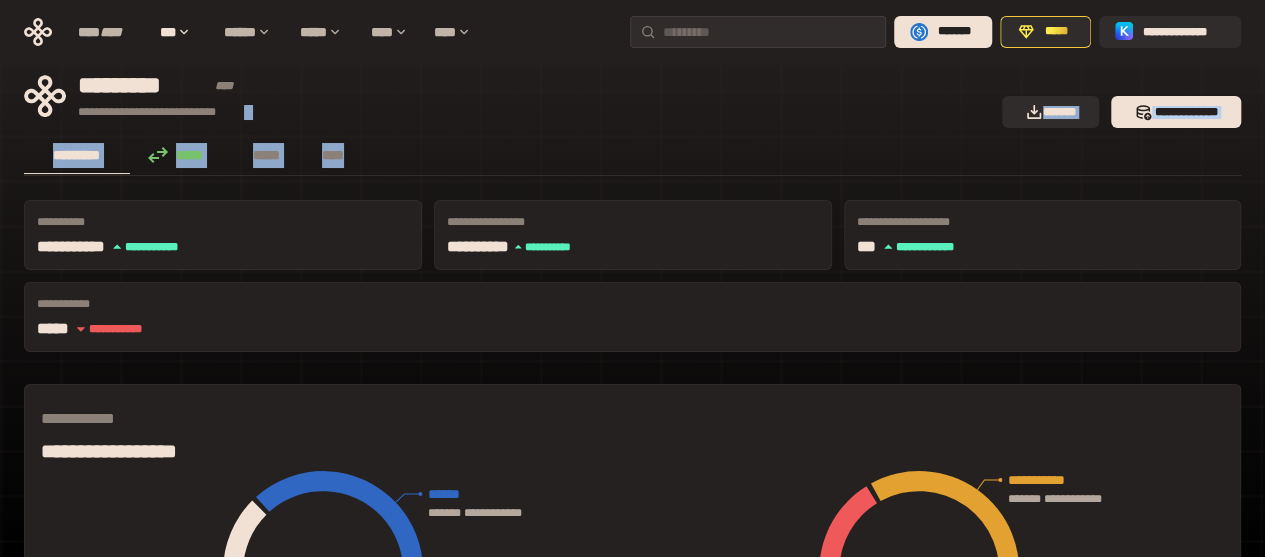 drag, startPoint x: 916, startPoint y: 129, endPoint x: 916, endPoint y: 113, distance: 16 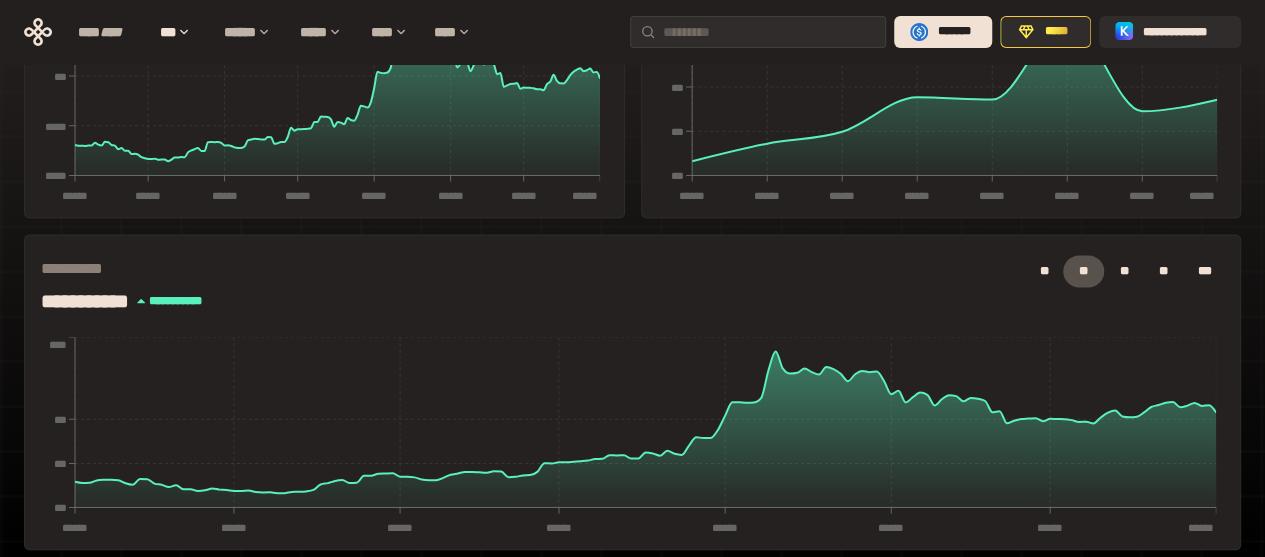 scroll, scrollTop: 0, scrollLeft: 0, axis: both 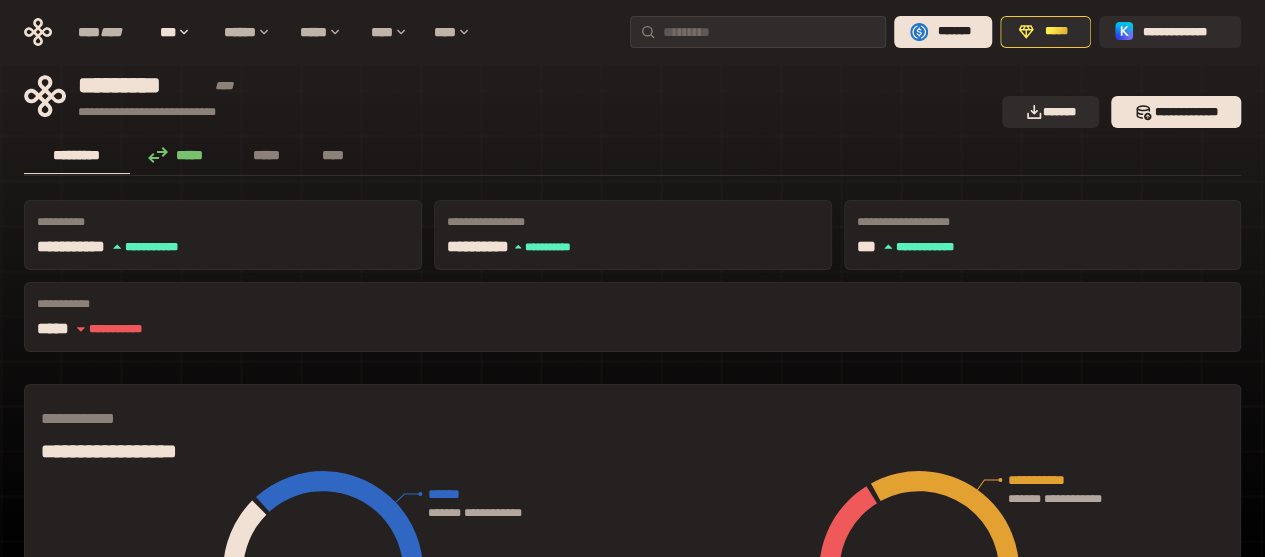 click on "**********" at bounding box center [507, 96] 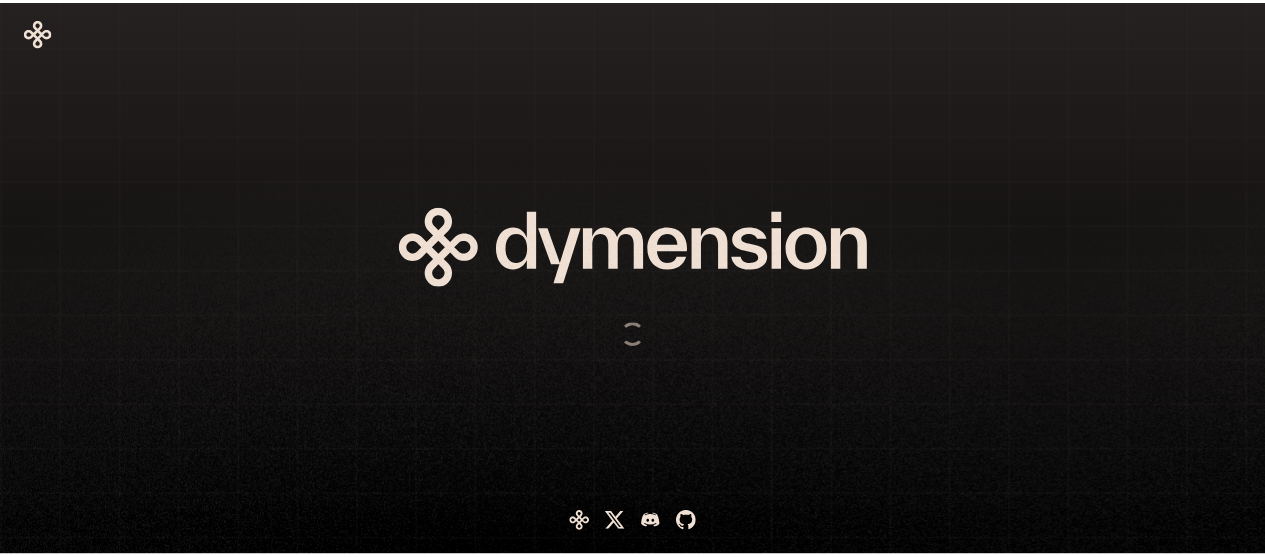 scroll, scrollTop: 0, scrollLeft: 0, axis: both 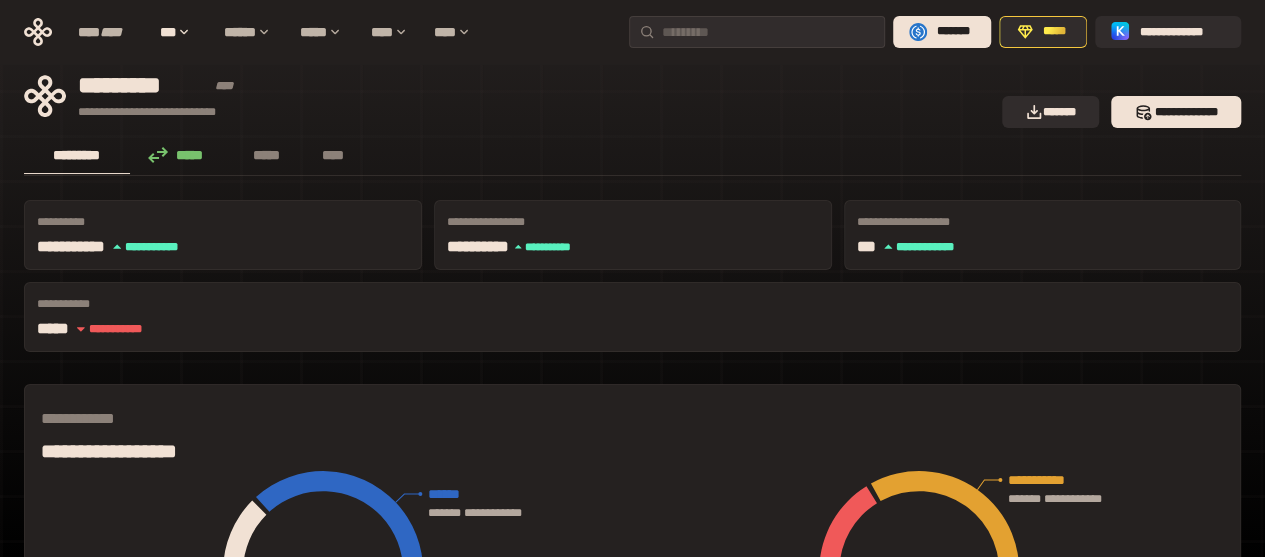 click at bounding box center (632, 983) 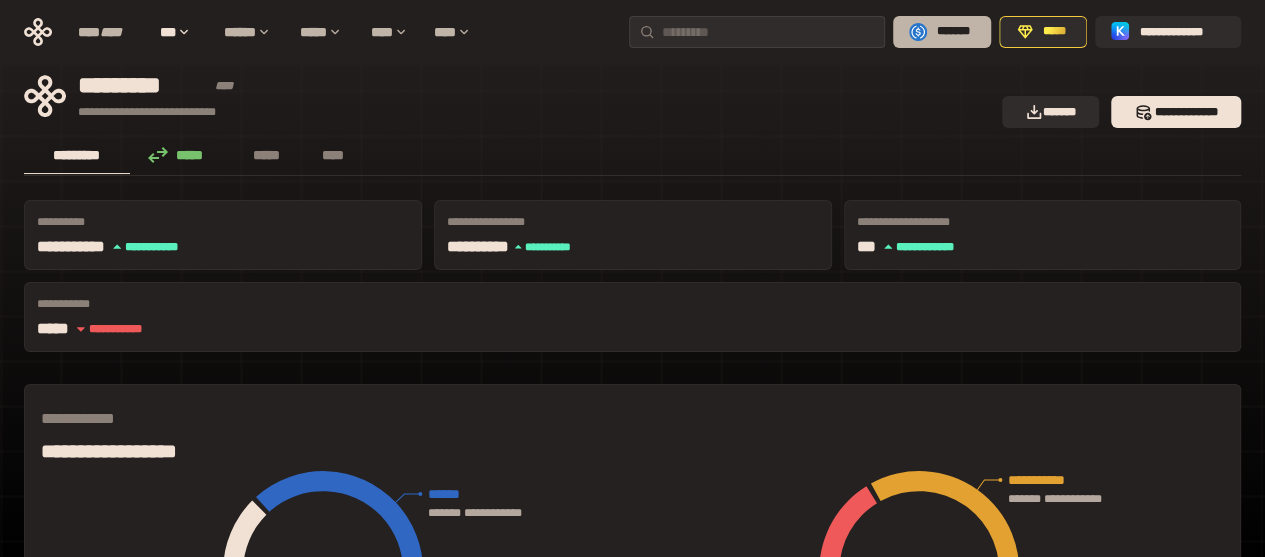 click on "*******" at bounding box center (953, 32) 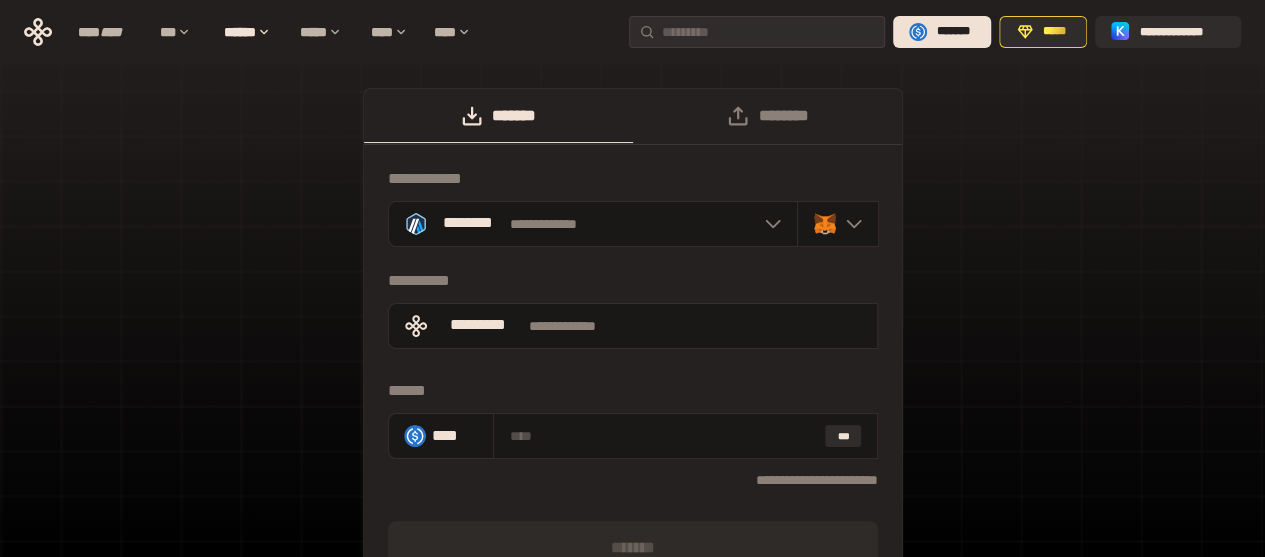 click on "**********" at bounding box center (632, 402) 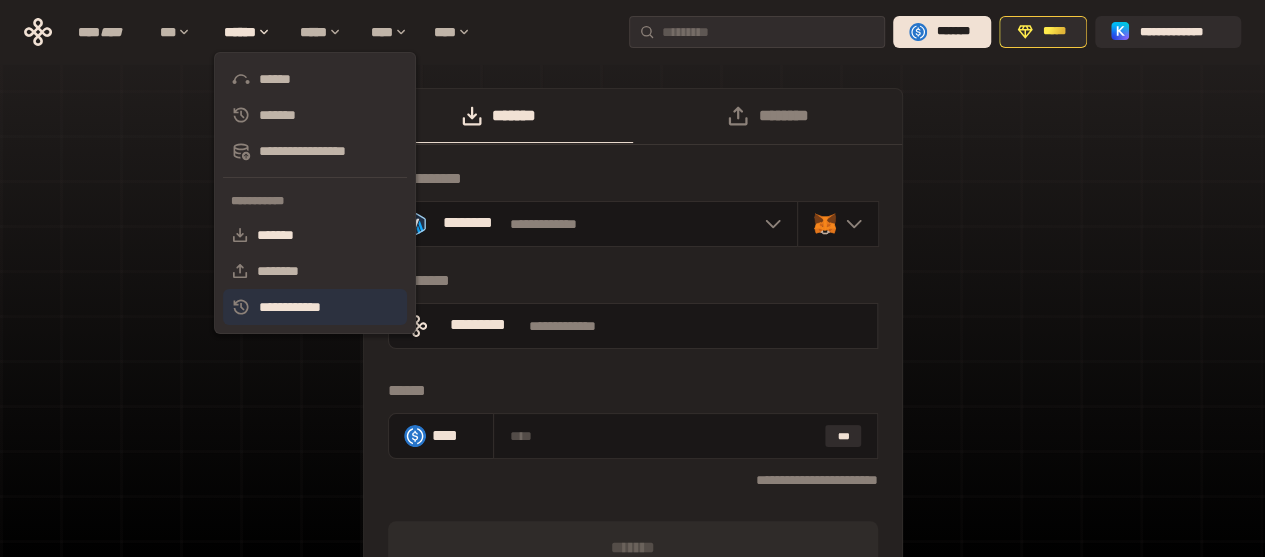 click on "**********" at bounding box center [315, 307] 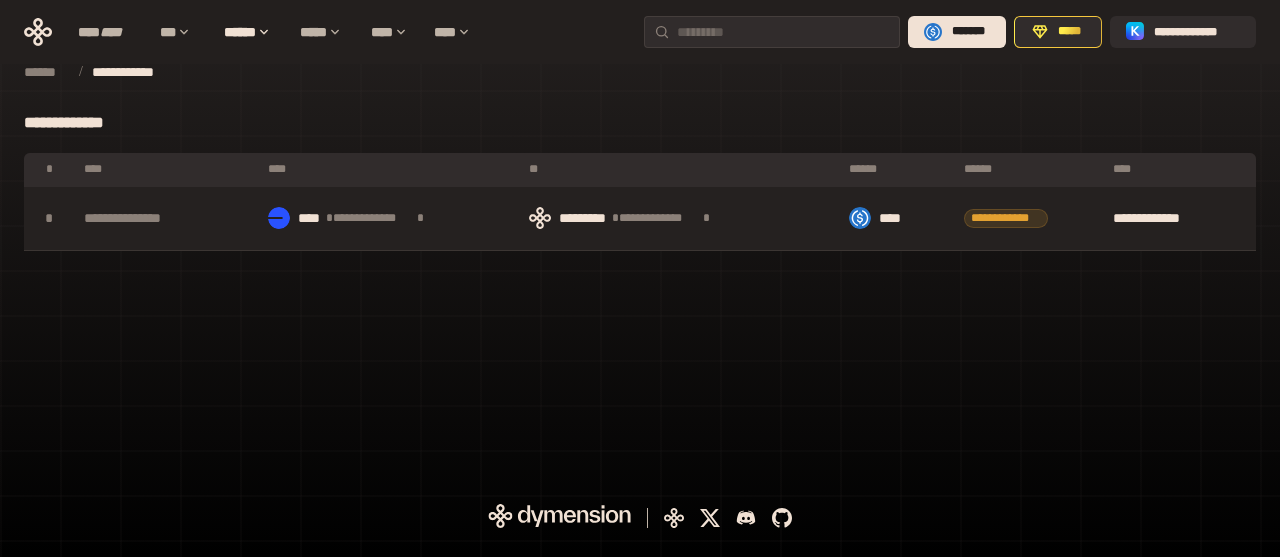 click on "********* ***" at bounding box center [640, 123] 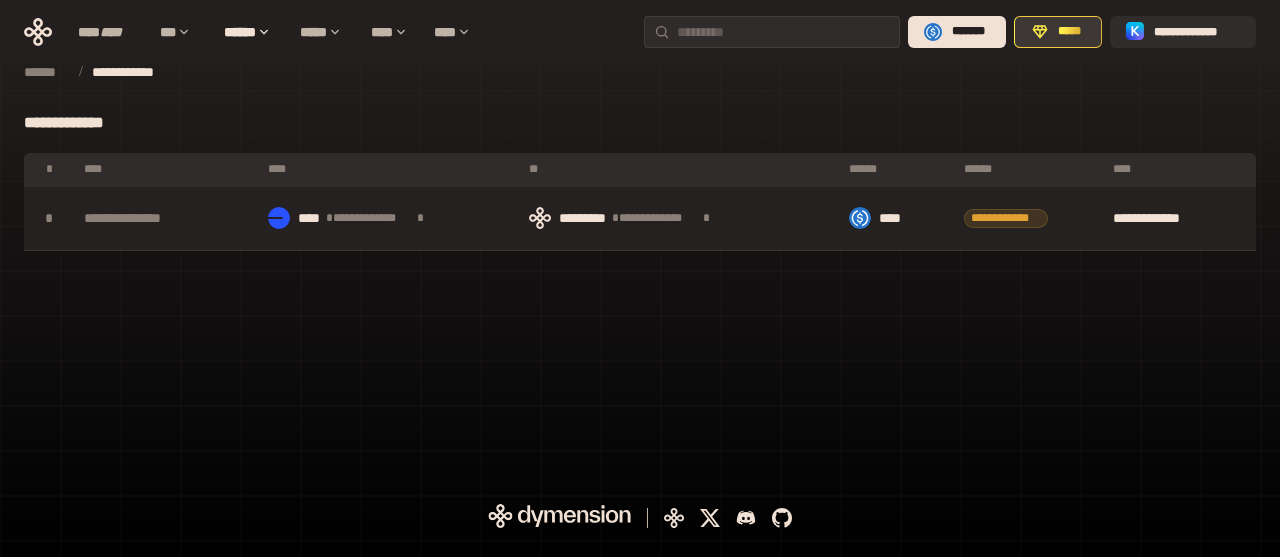 click on "*****" at bounding box center [1058, 32] 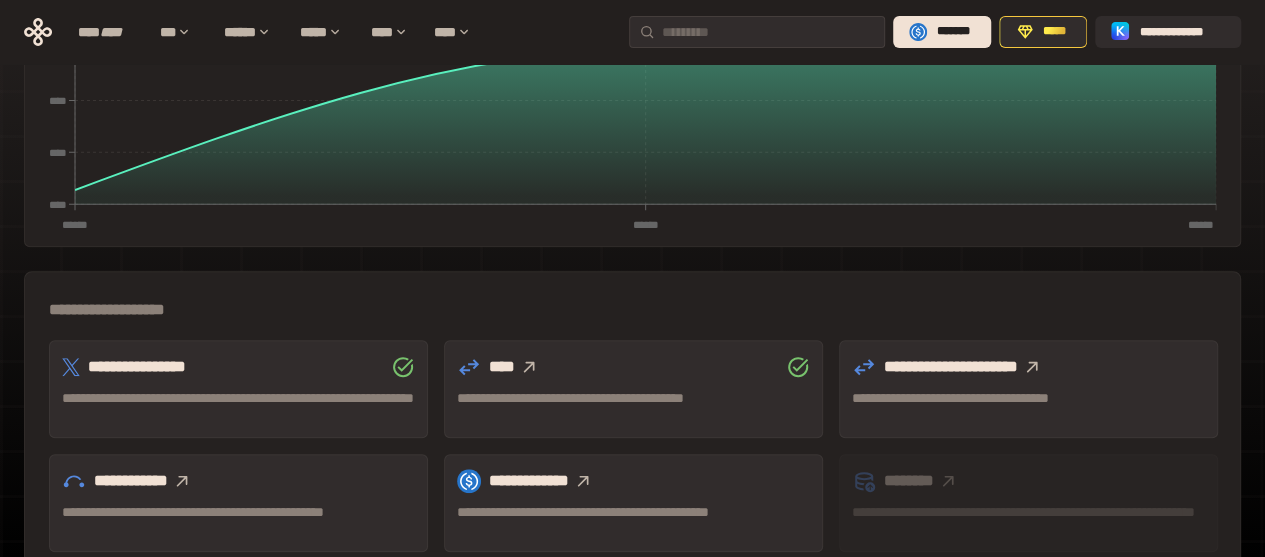 scroll, scrollTop: 183, scrollLeft: 0, axis: vertical 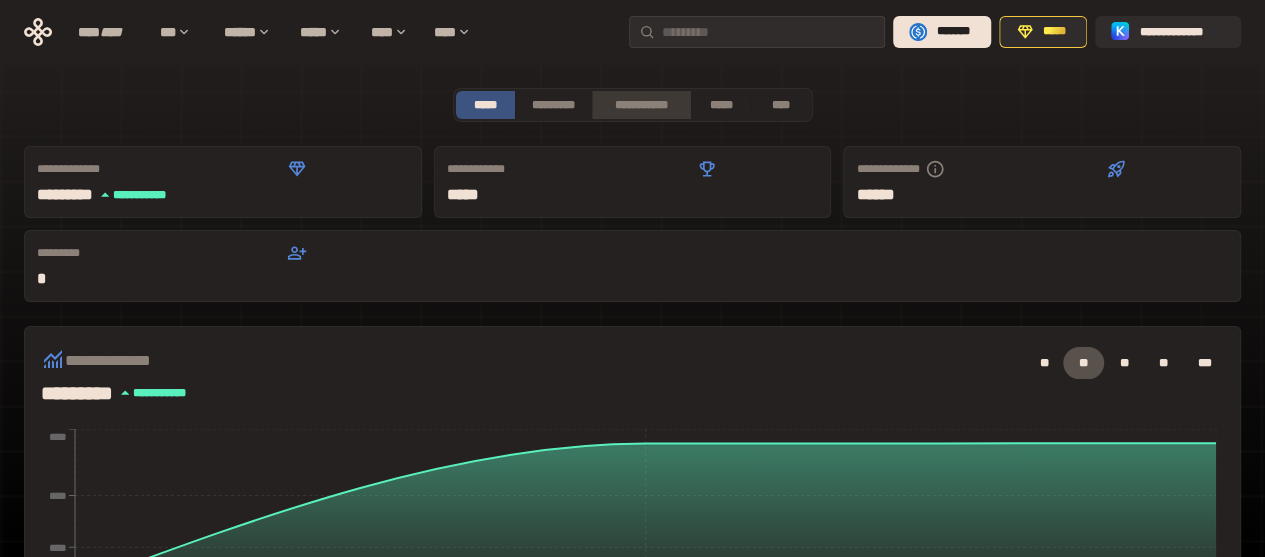 click on "**********" at bounding box center (641, 105) 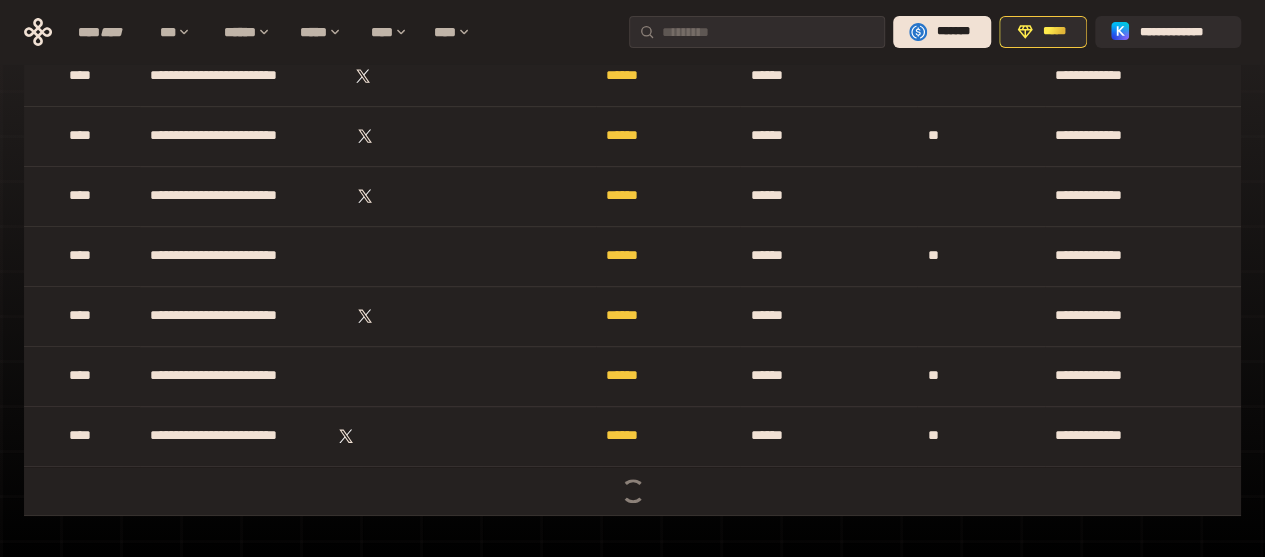 scroll, scrollTop: 11859, scrollLeft: 0, axis: vertical 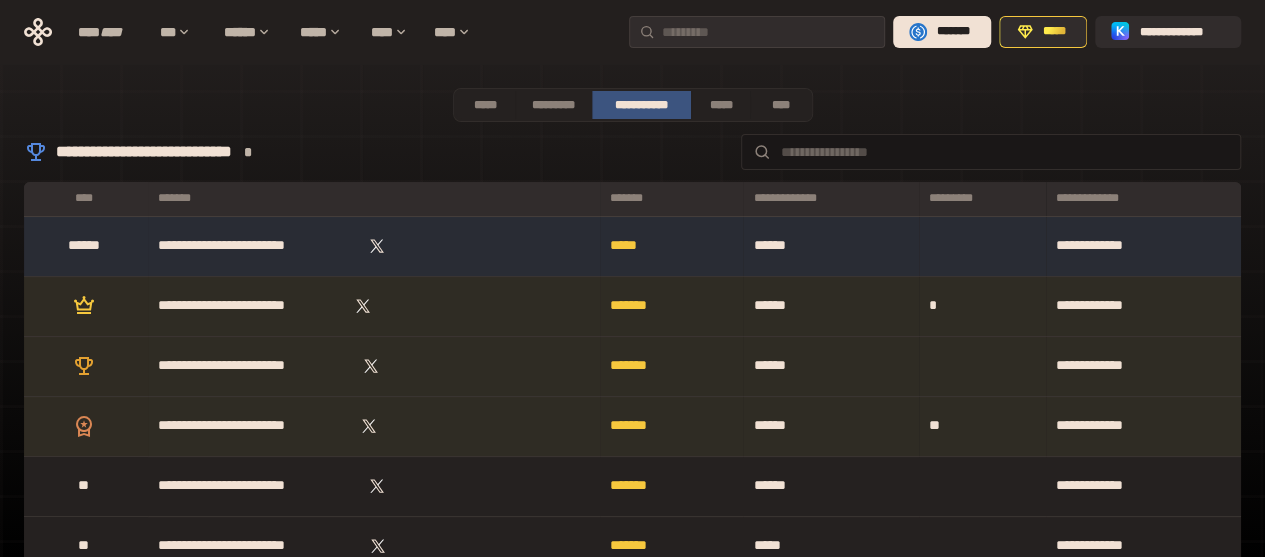 click on "**********" at bounding box center (632, 30192) 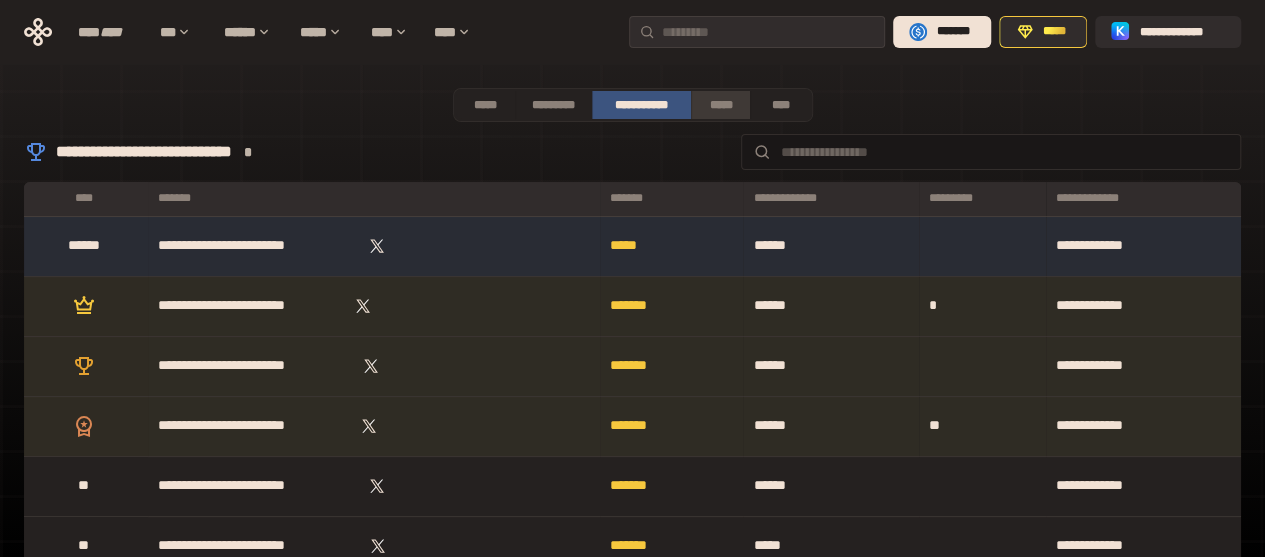 click on "*****" at bounding box center (721, 105) 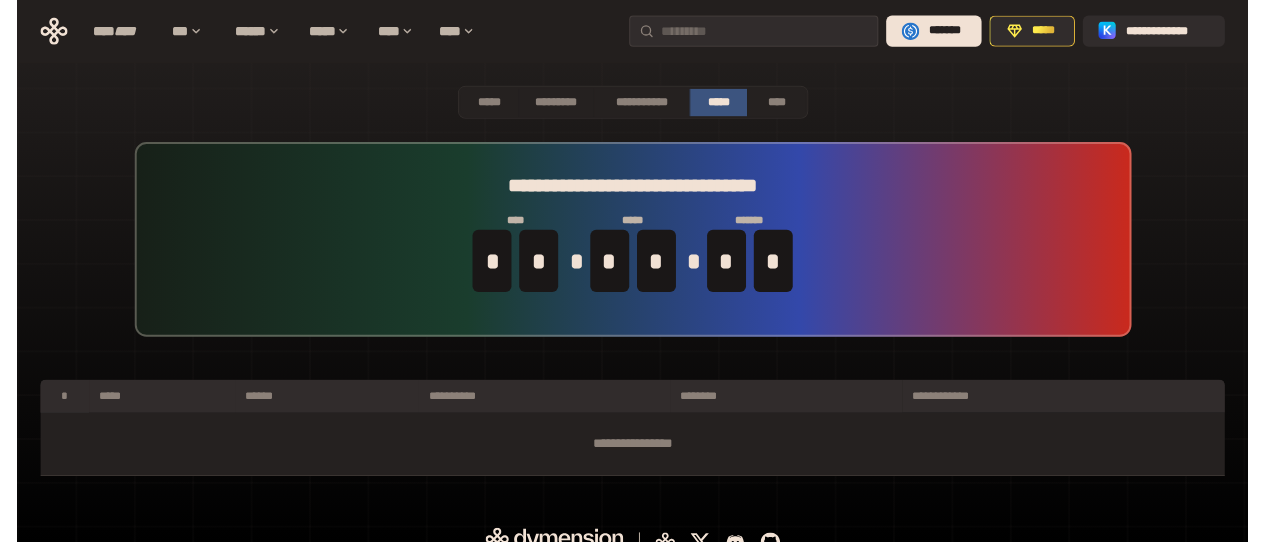 scroll, scrollTop: 22, scrollLeft: 0, axis: vertical 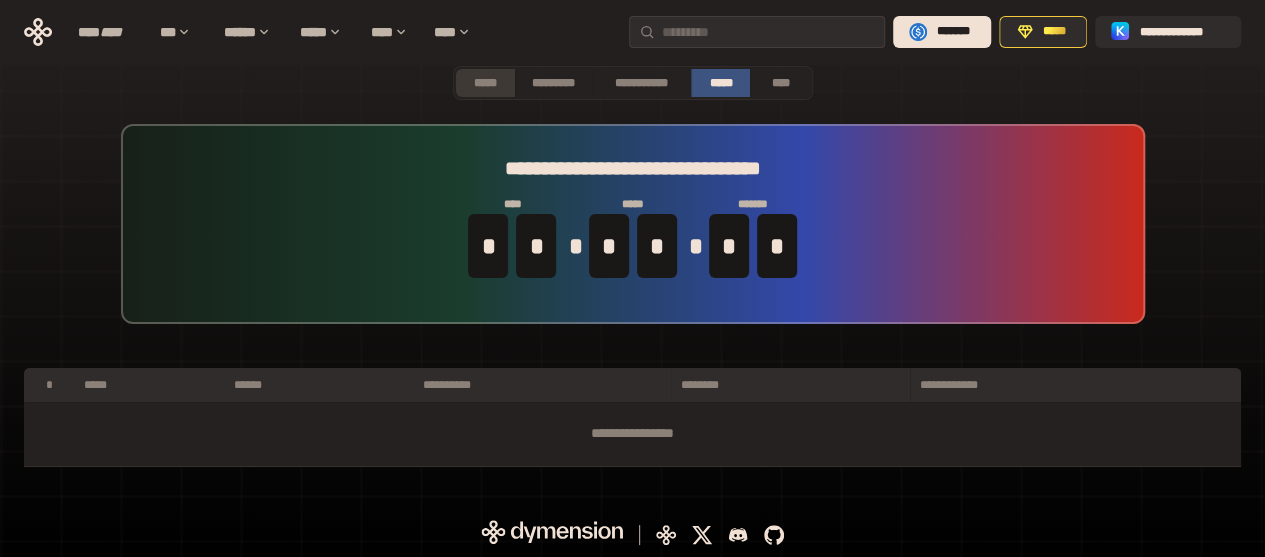 click on "*****" at bounding box center [485, 83] 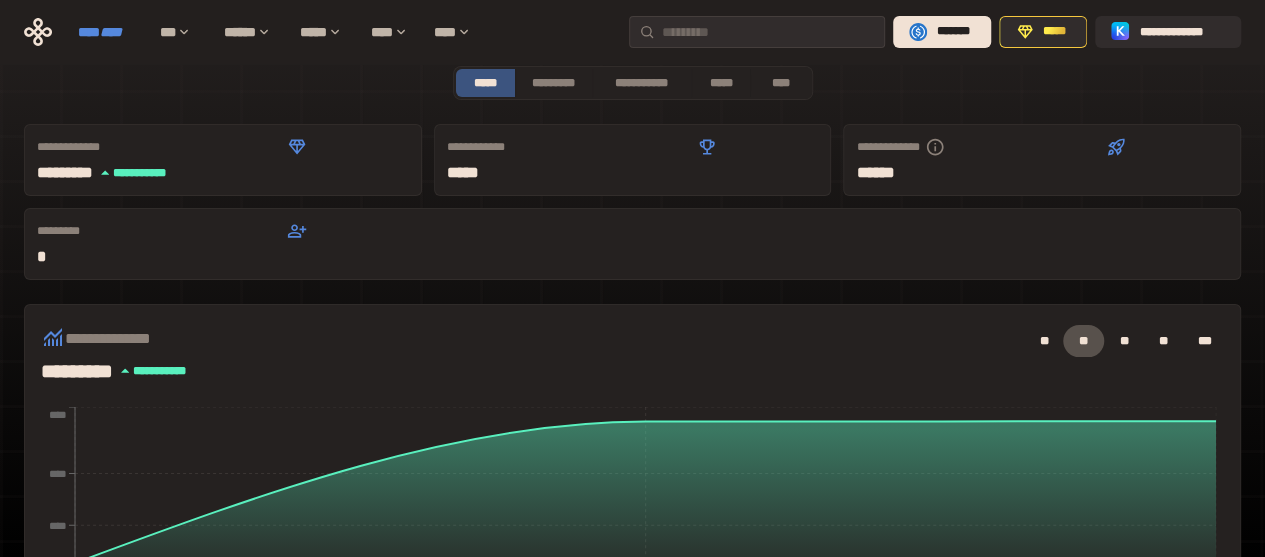 click on "****" at bounding box center (111, 32) 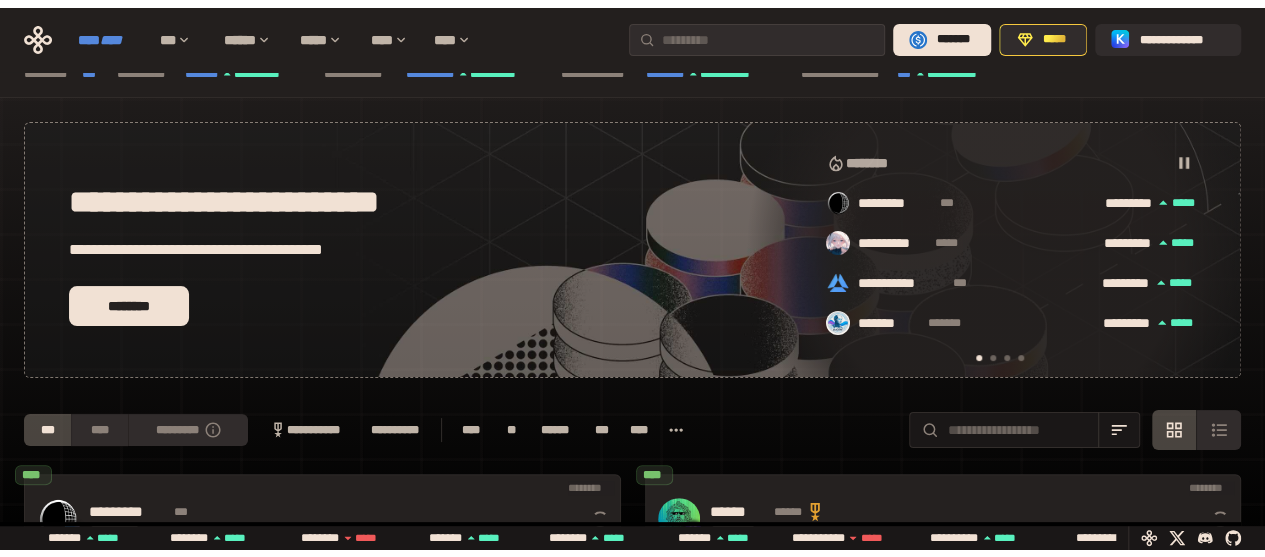 scroll, scrollTop: 0, scrollLeft: 16, axis: horizontal 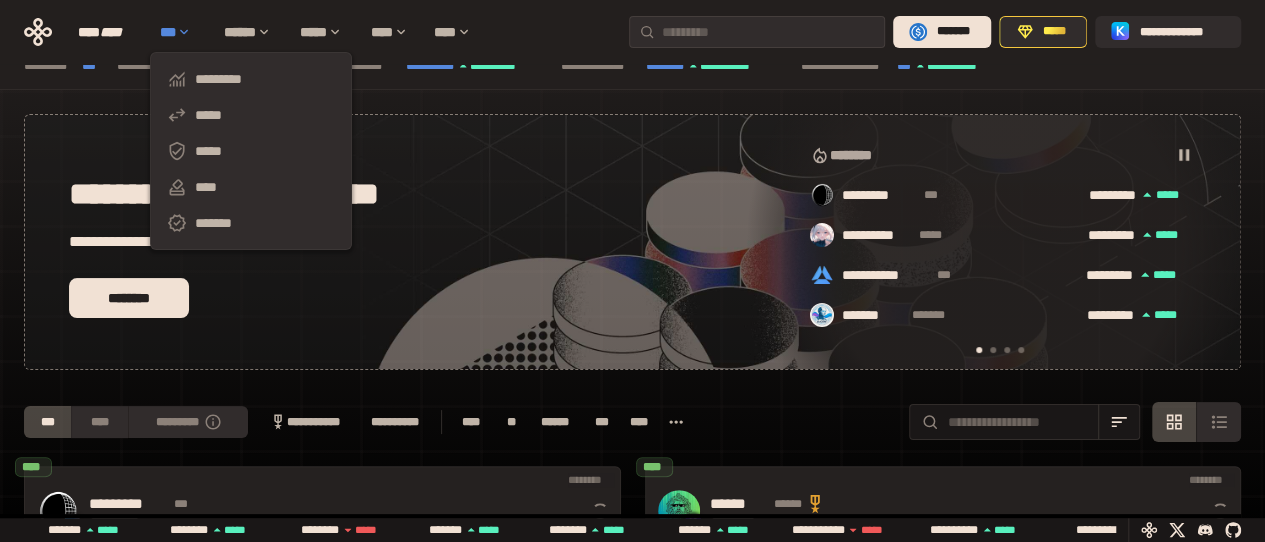 click on "***" at bounding box center [182, 32] 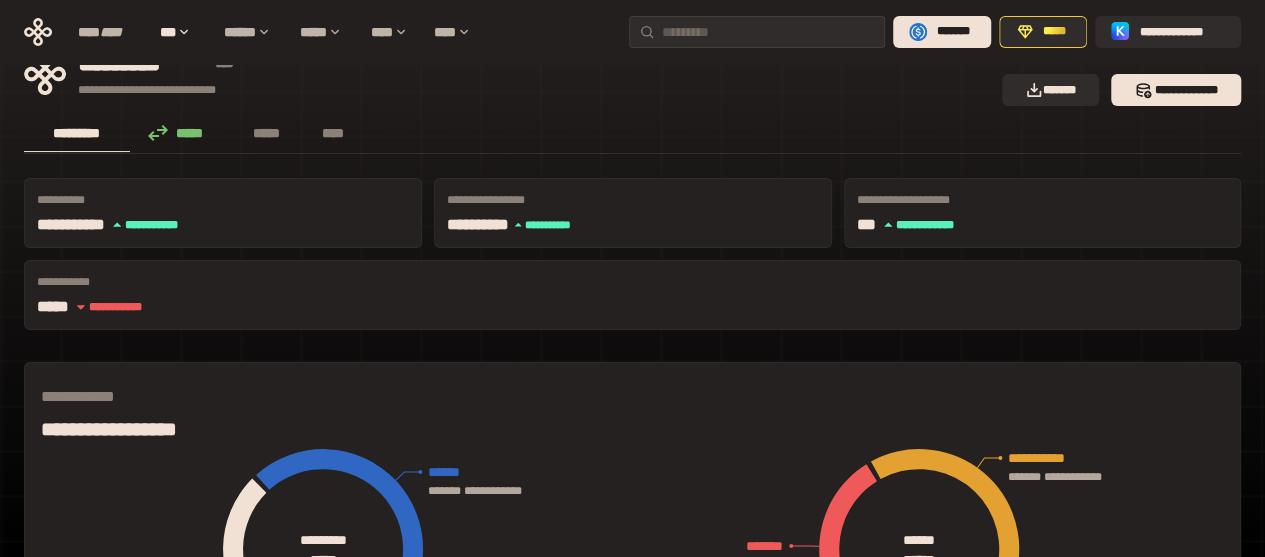 click on "********* ***** ***** ****" at bounding box center [632, 134] 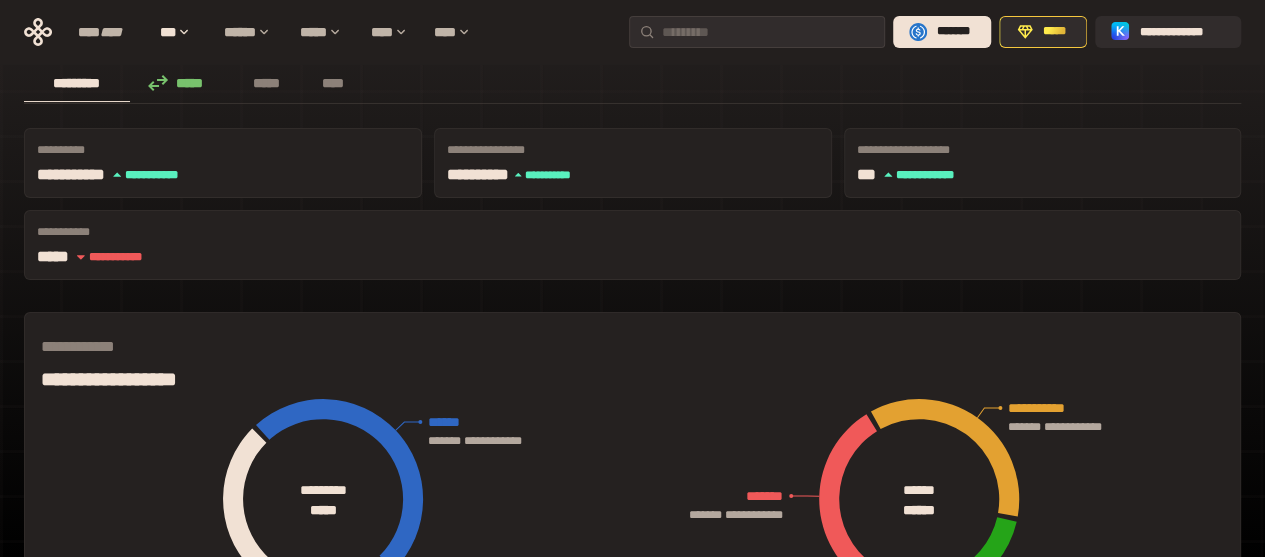 scroll, scrollTop: 0, scrollLeft: 0, axis: both 